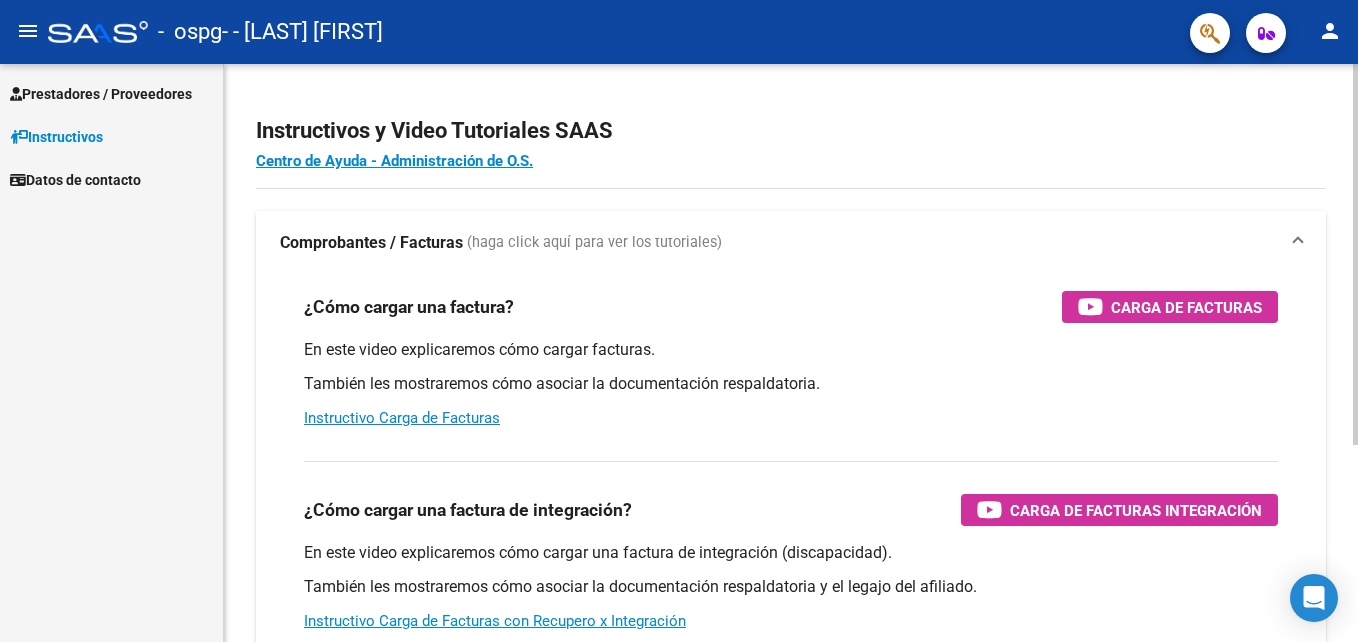 scroll, scrollTop: 0, scrollLeft: 0, axis: both 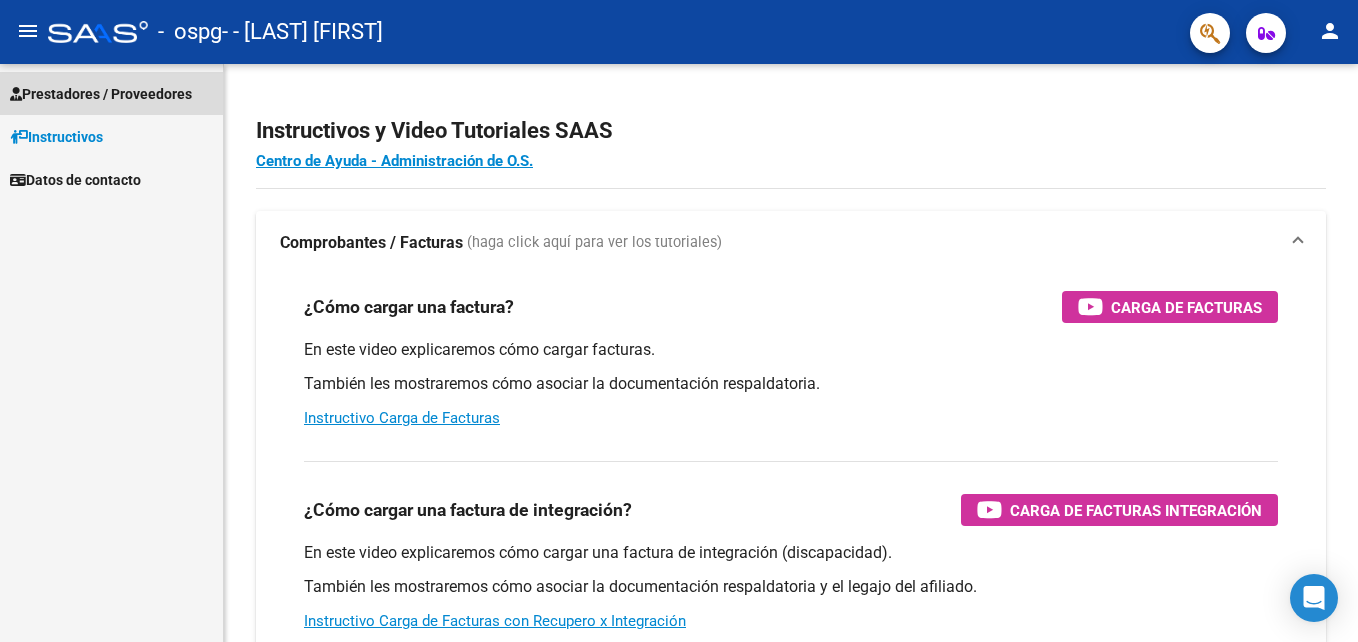 click on "Prestadores / Proveedores" at bounding box center (101, 94) 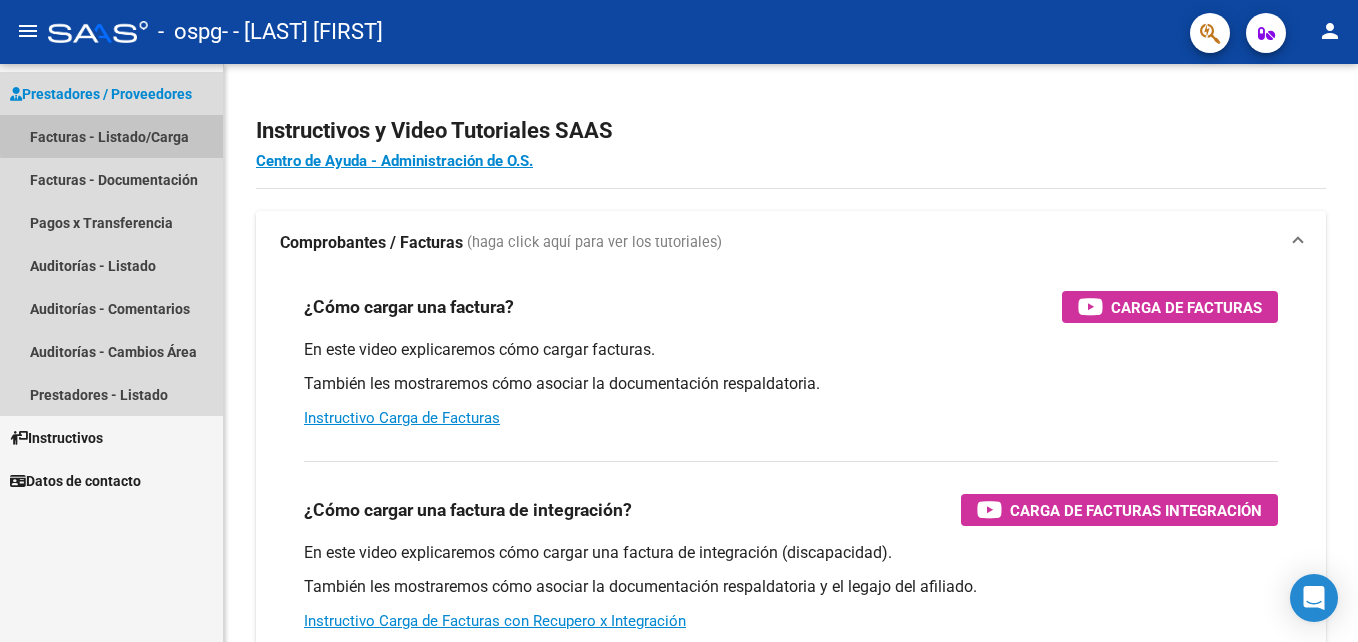 click on "Facturas - Listado/Carga" at bounding box center (111, 136) 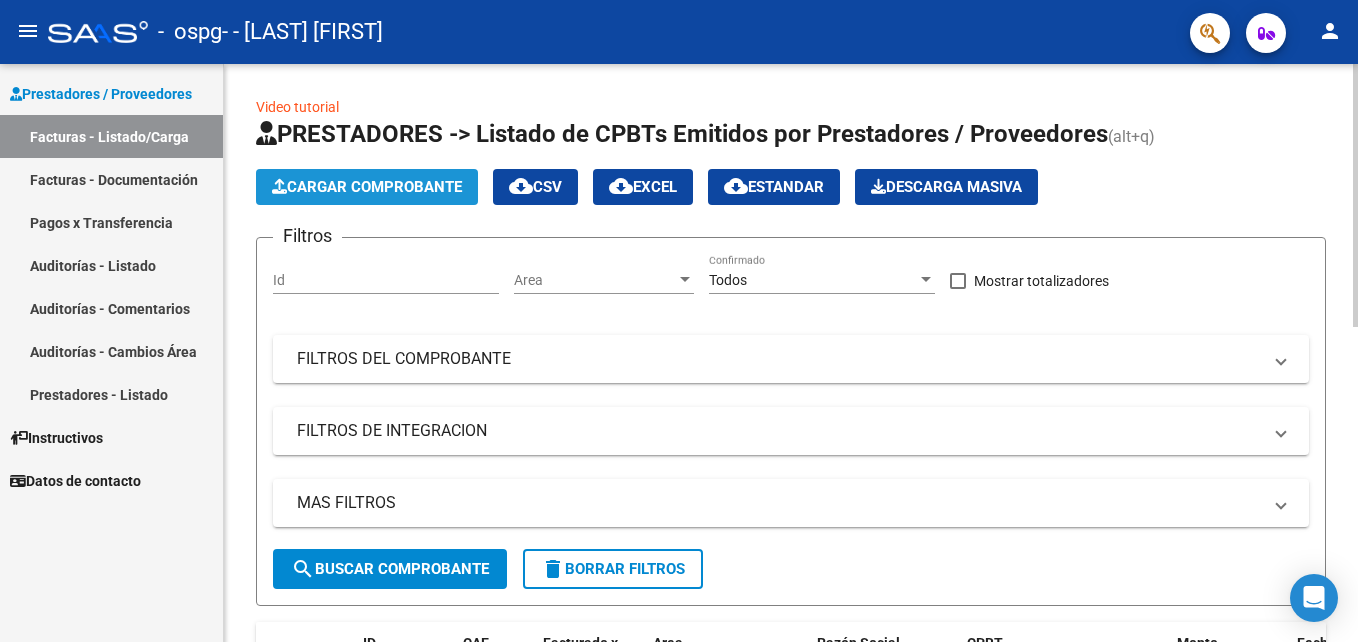 click on "Cargar Comprobante" 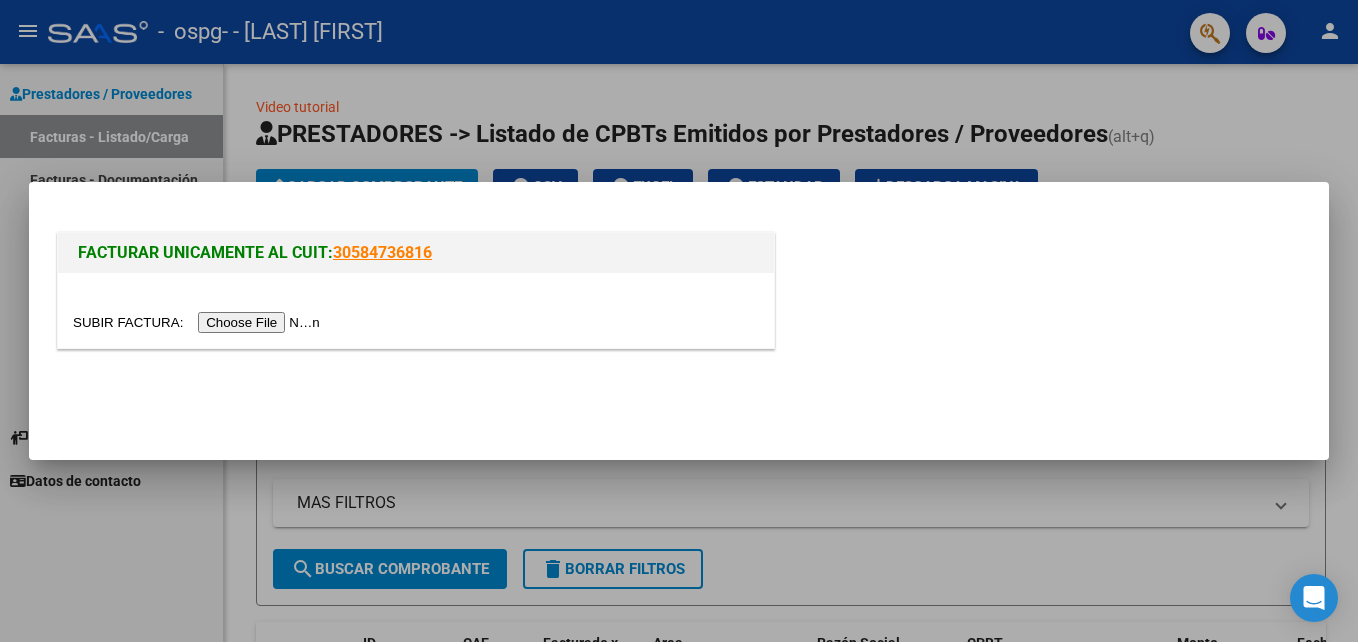 click at bounding box center (199, 322) 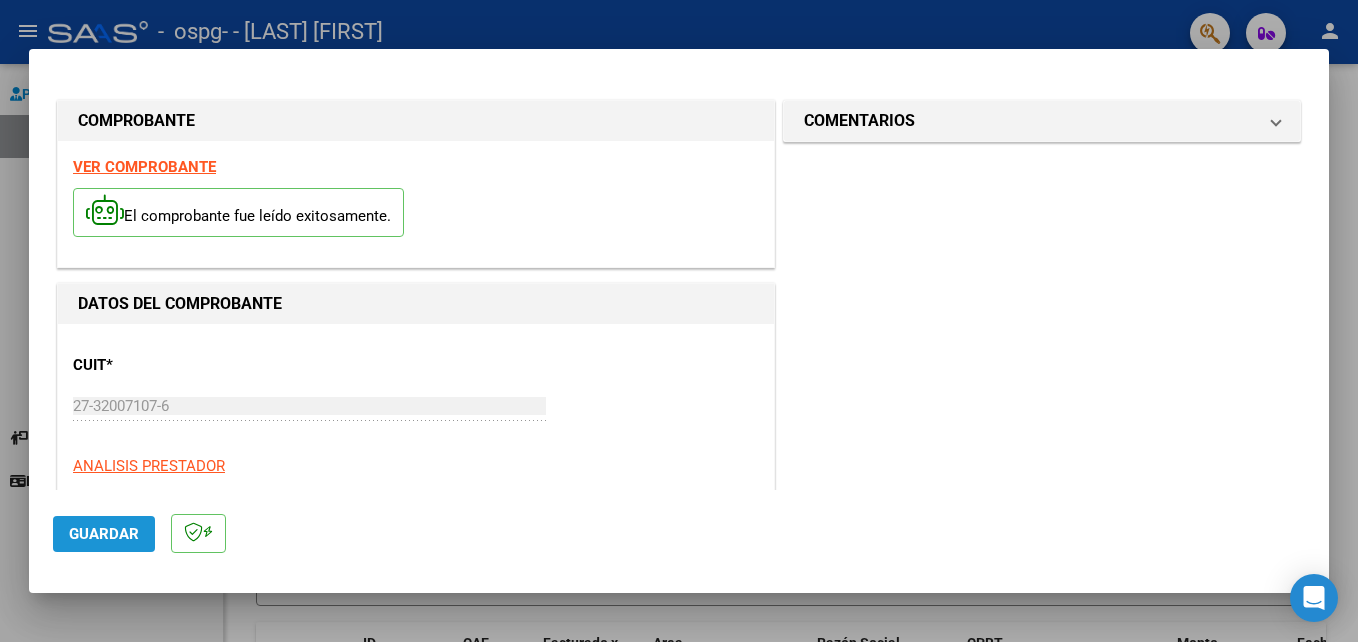 click on "Guardar" 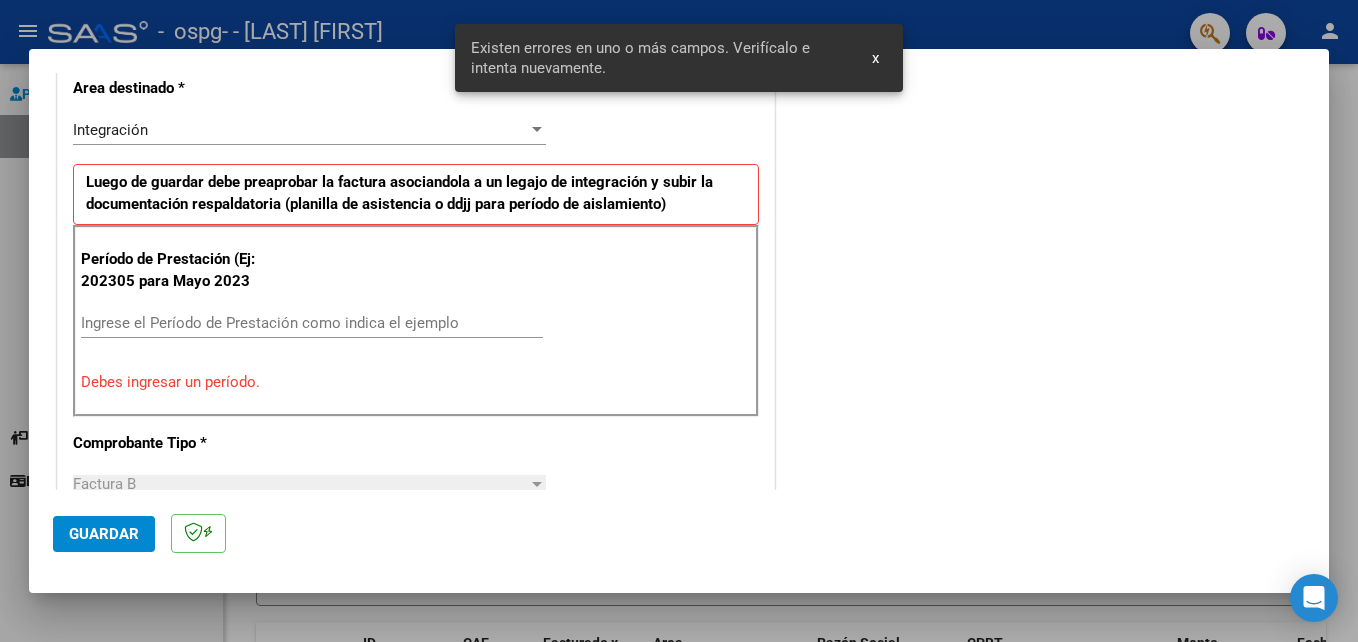 scroll, scrollTop: 450, scrollLeft: 0, axis: vertical 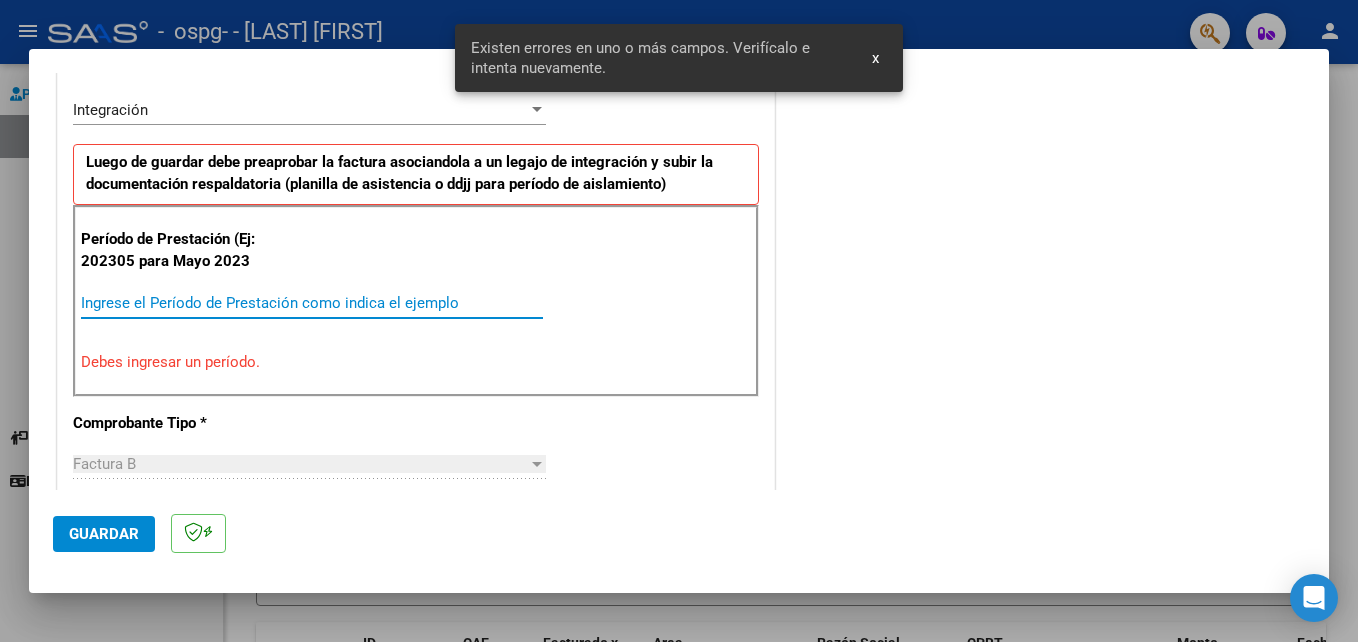 click on "Ingrese el Período de Prestación como indica el ejemplo" at bounding box center (312, 303) 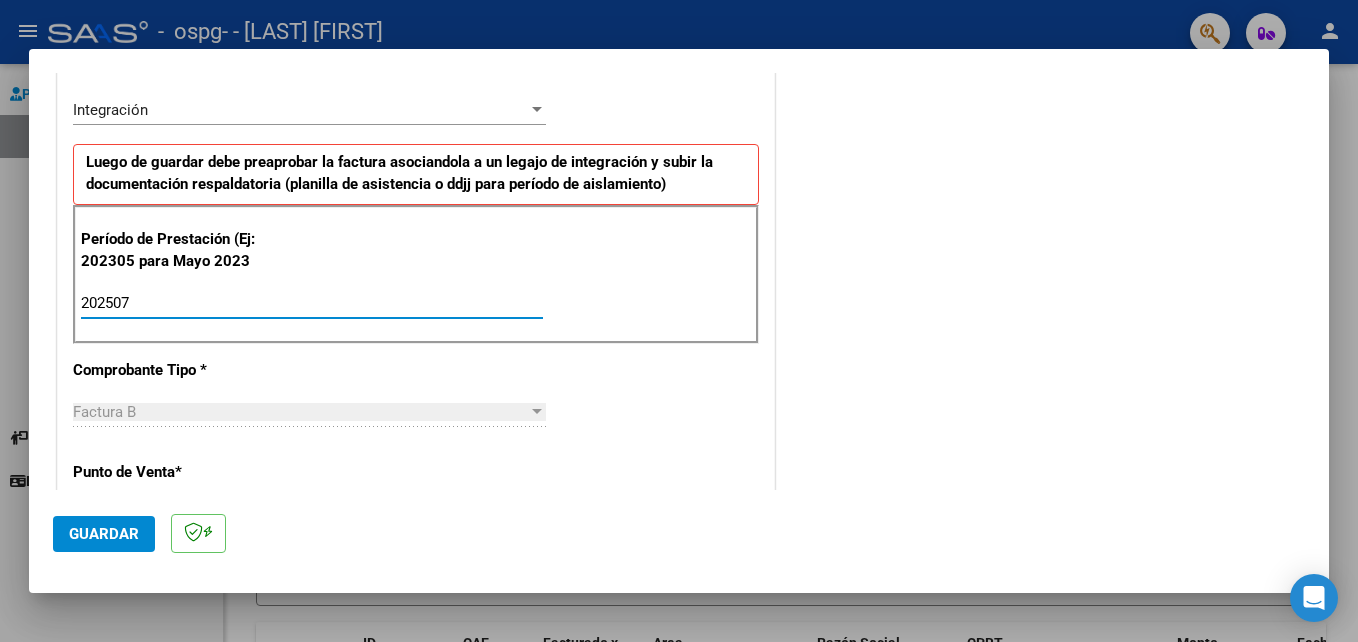 type on "202507" 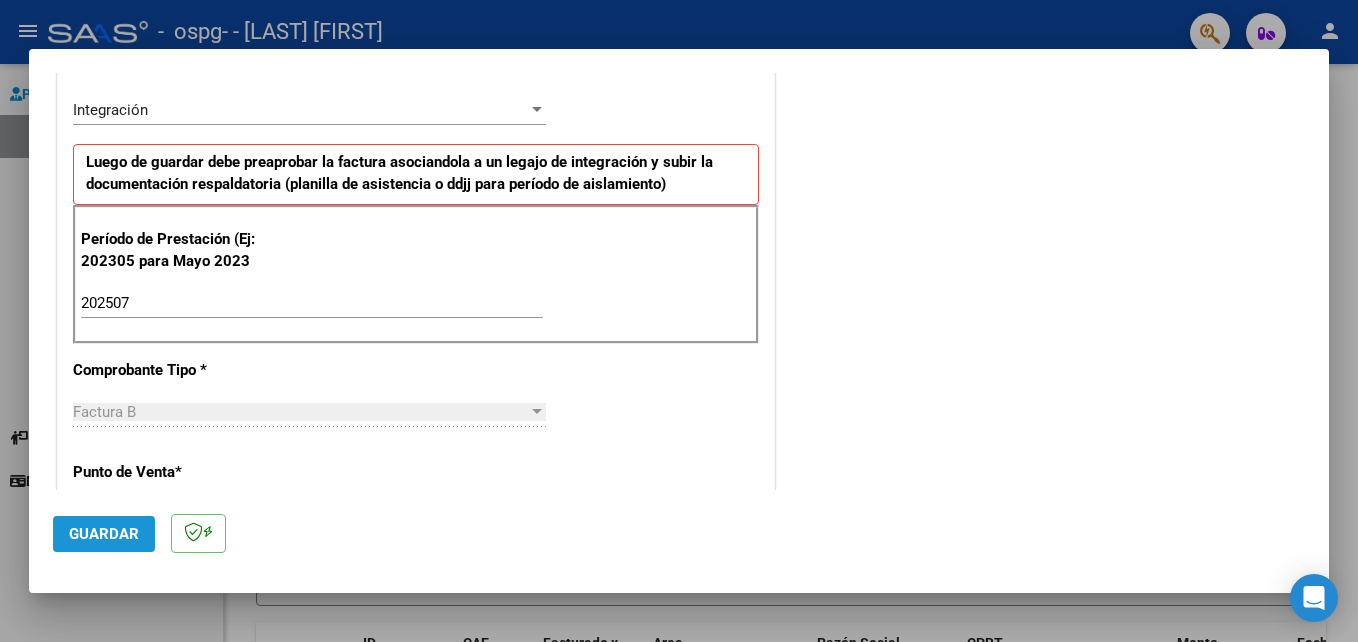 click on "Guardar" 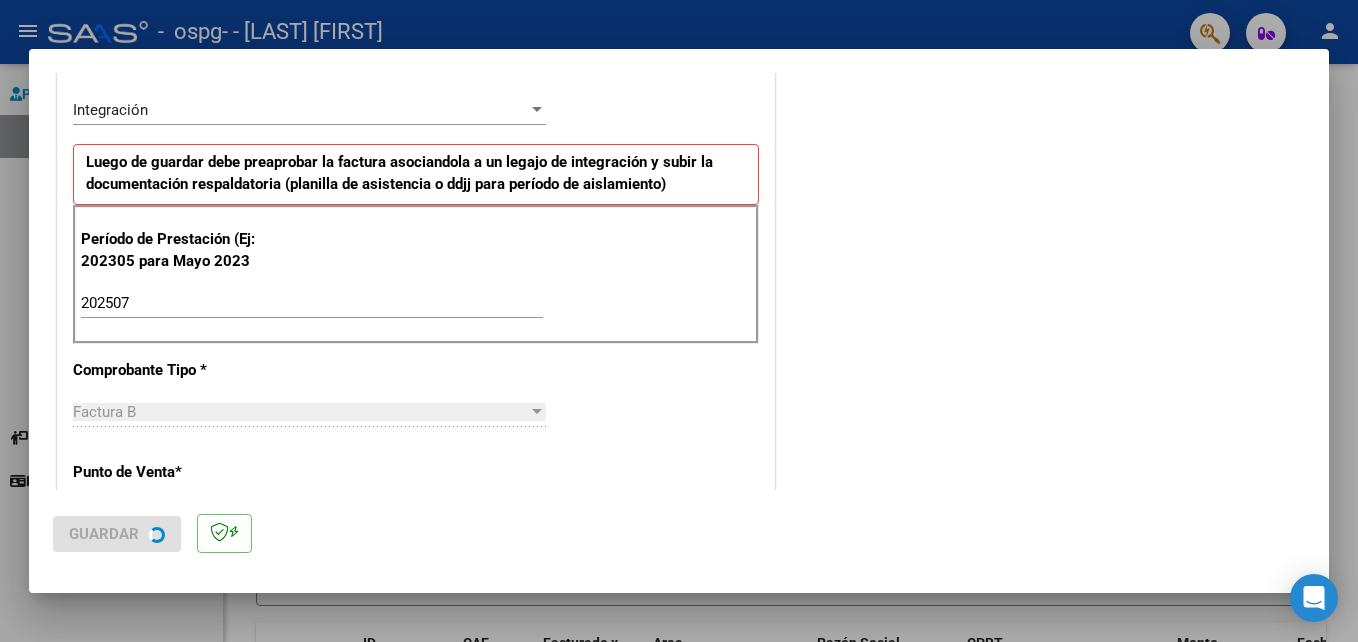 scroll, scrollTop: 0, scrollLeft: 0, axis: both 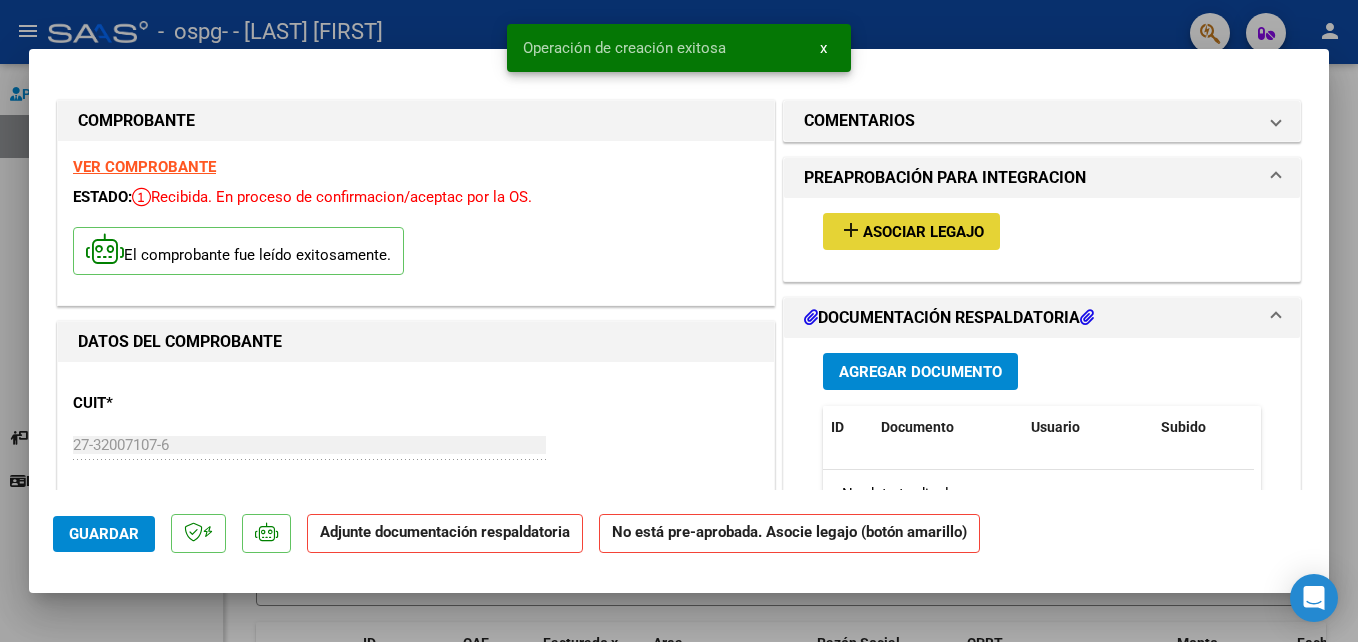click on "Asociar Legajo" at bounding box center (923, 232) 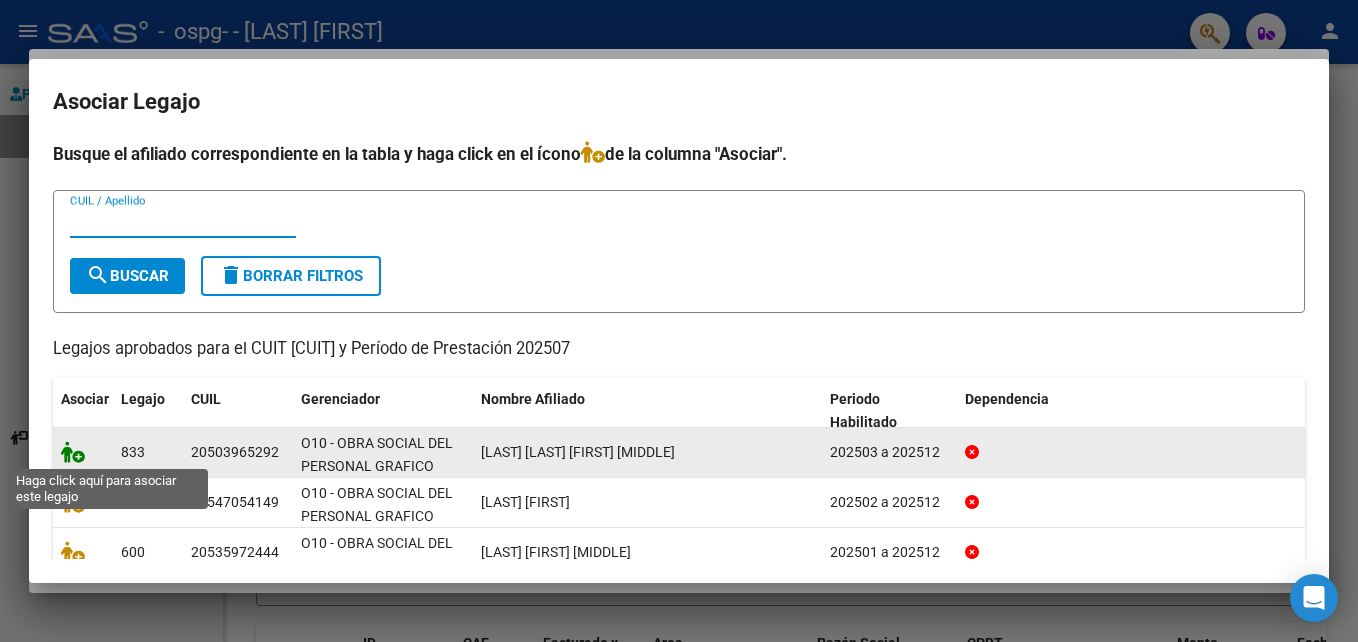 click 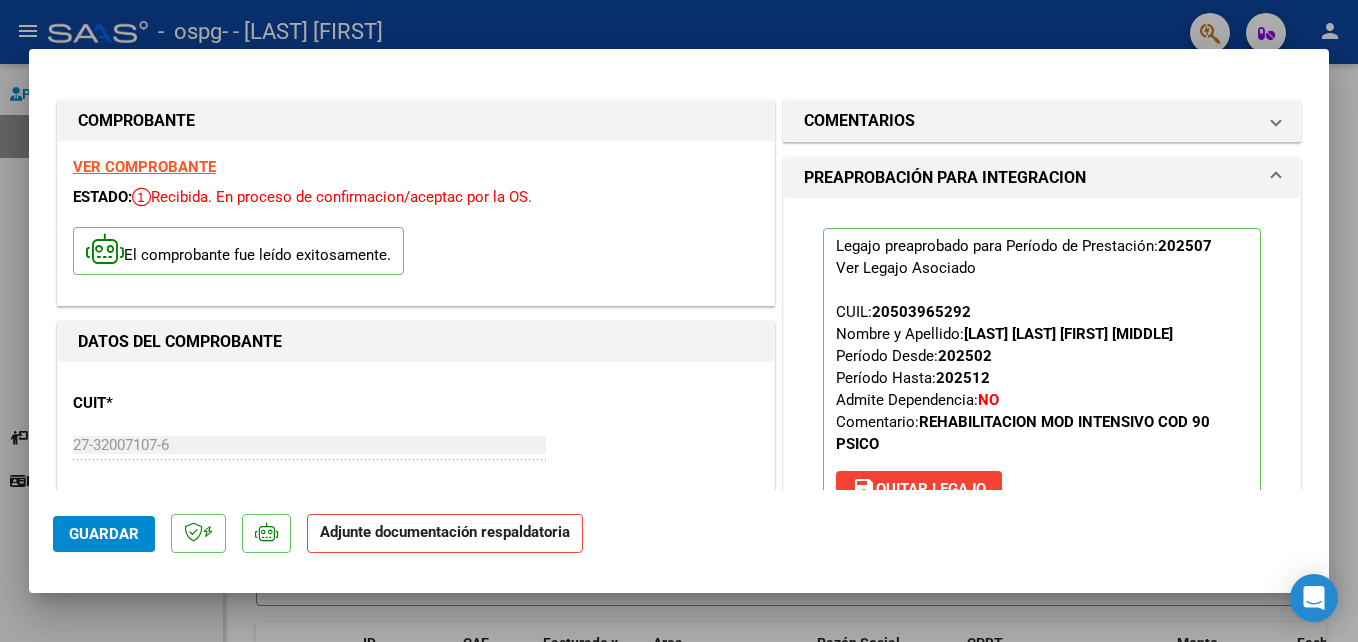 click on "Guardar" 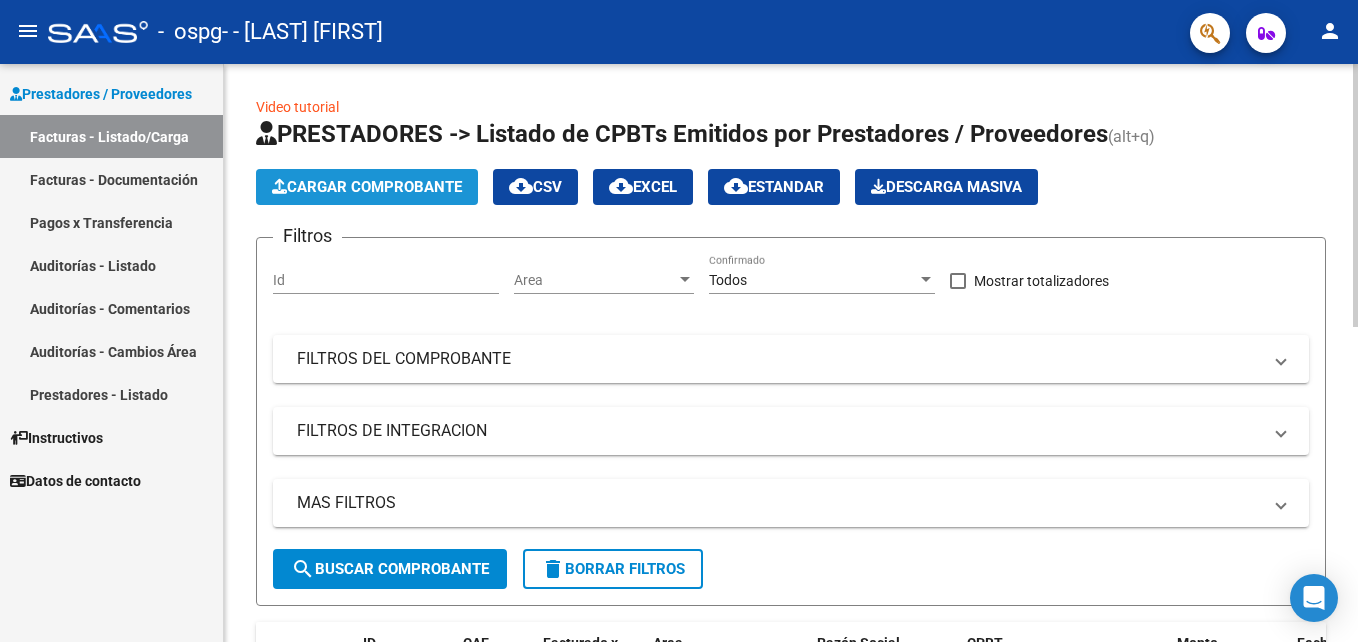 click on "Cargar Comprobante" 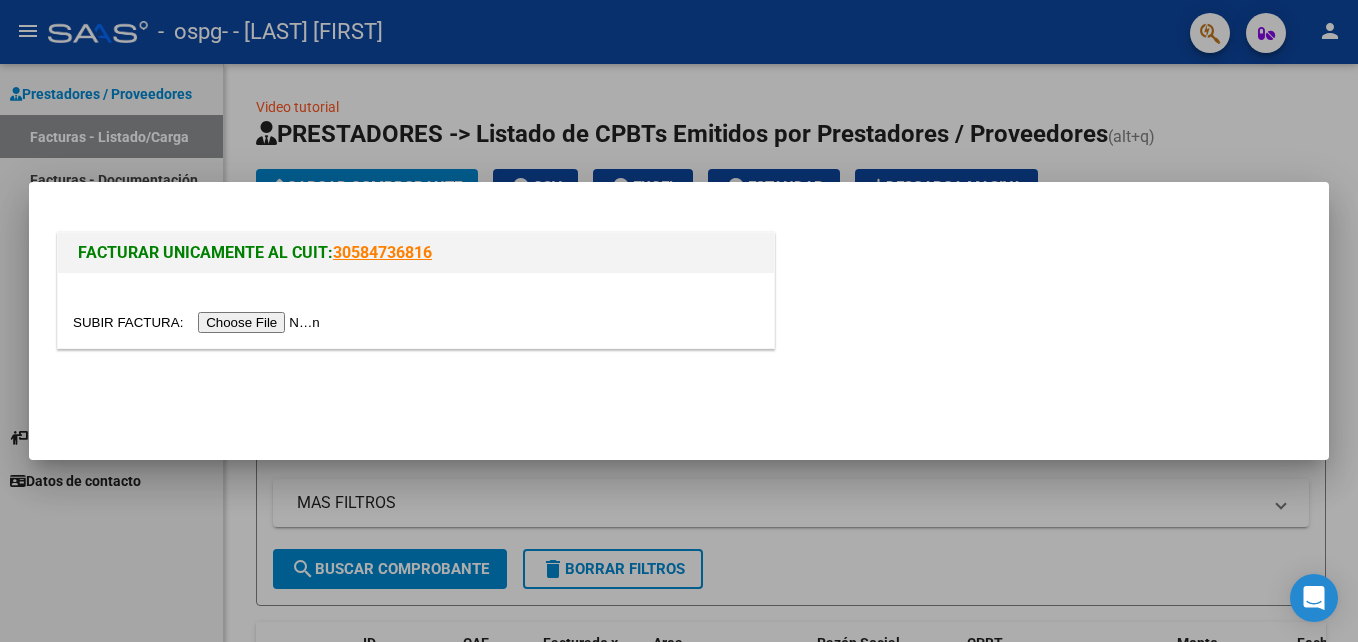 click at bounding box center [199, 322] 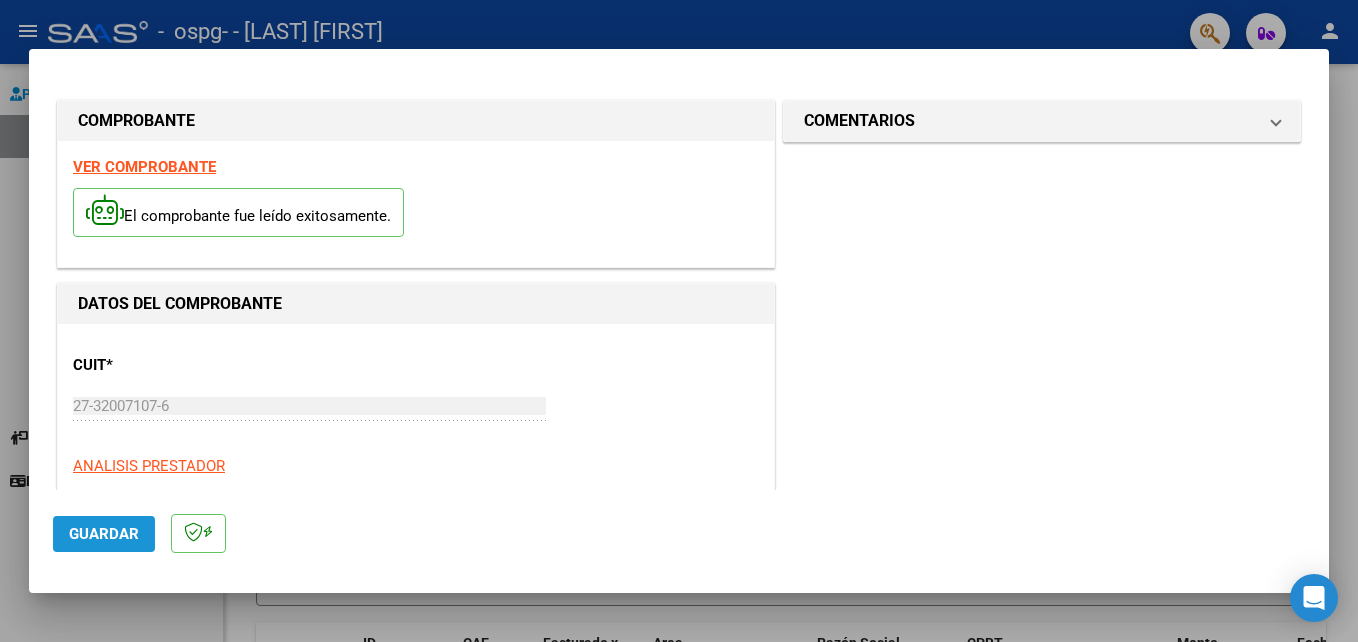 click on "Guardar" 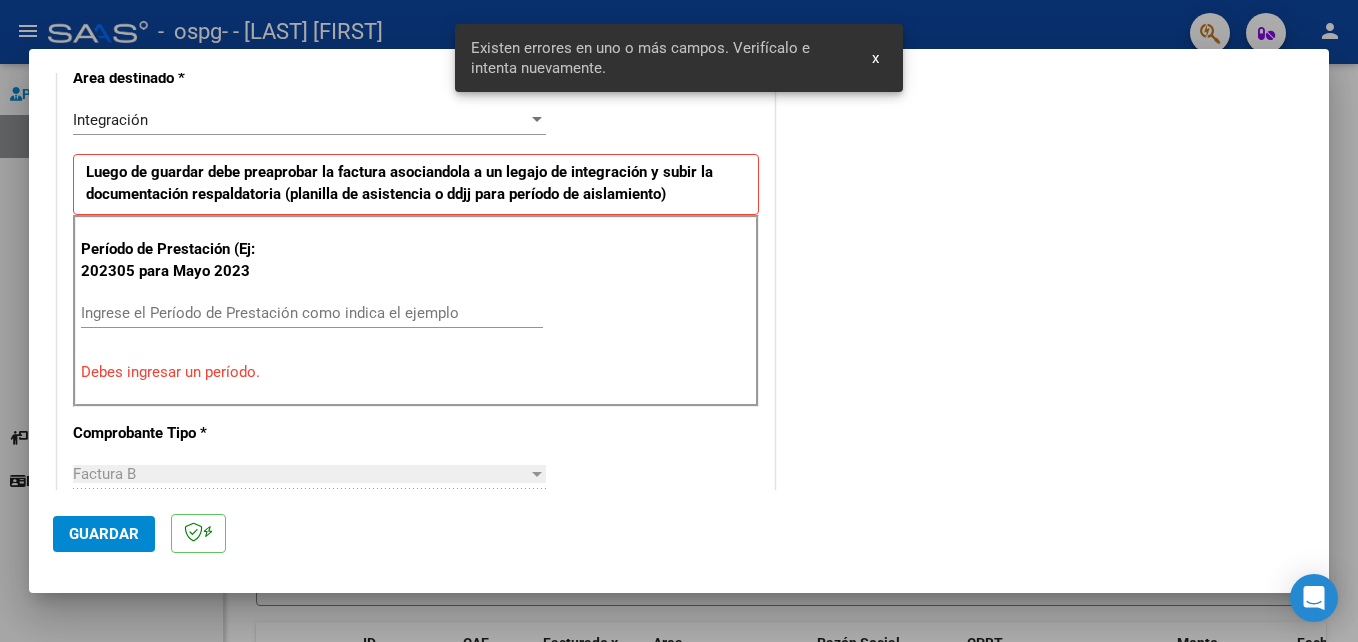 scroll, scrollTop: 450, scrollLeft: 0, axis: vertical 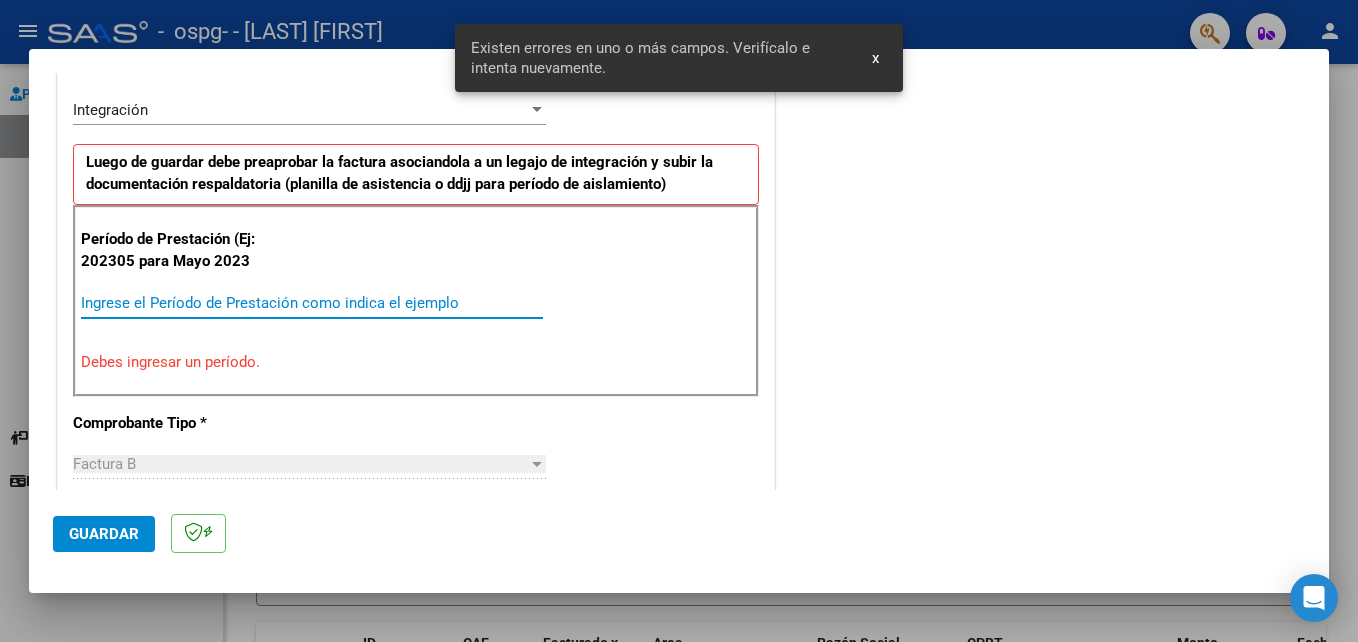 click on "Ingrese el Período de Prestación como indica el ejemplo" at bounding box center [312, 303] 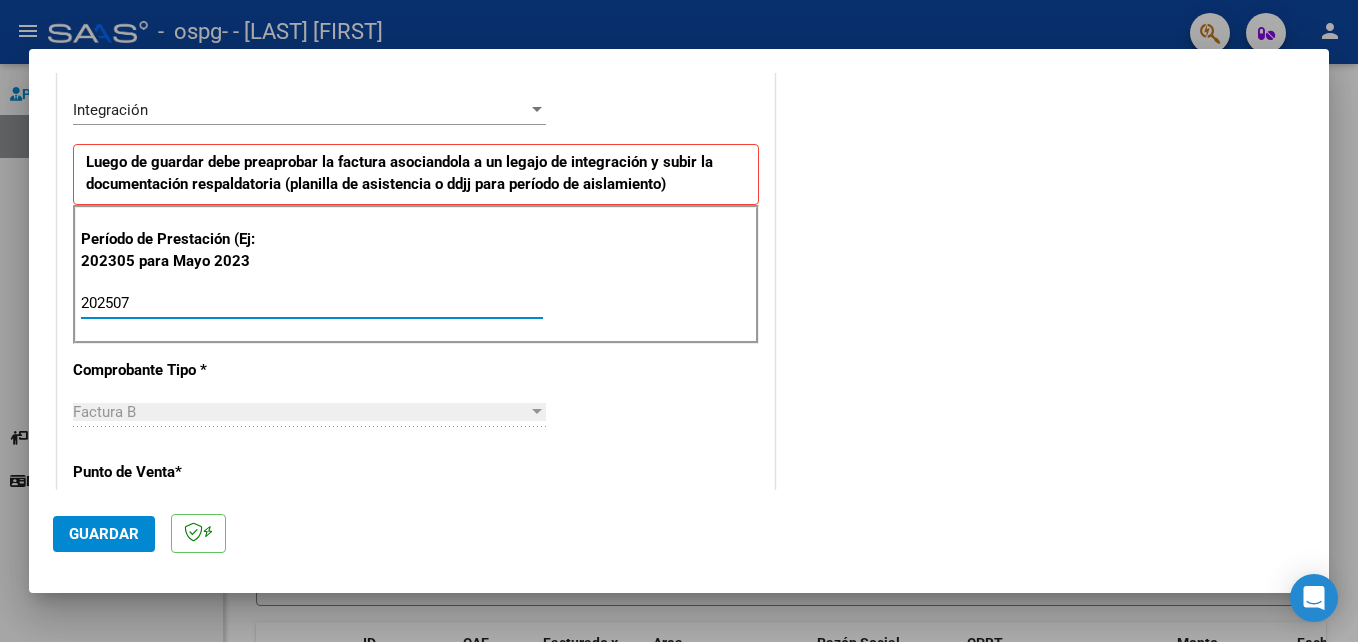 type on "202507" 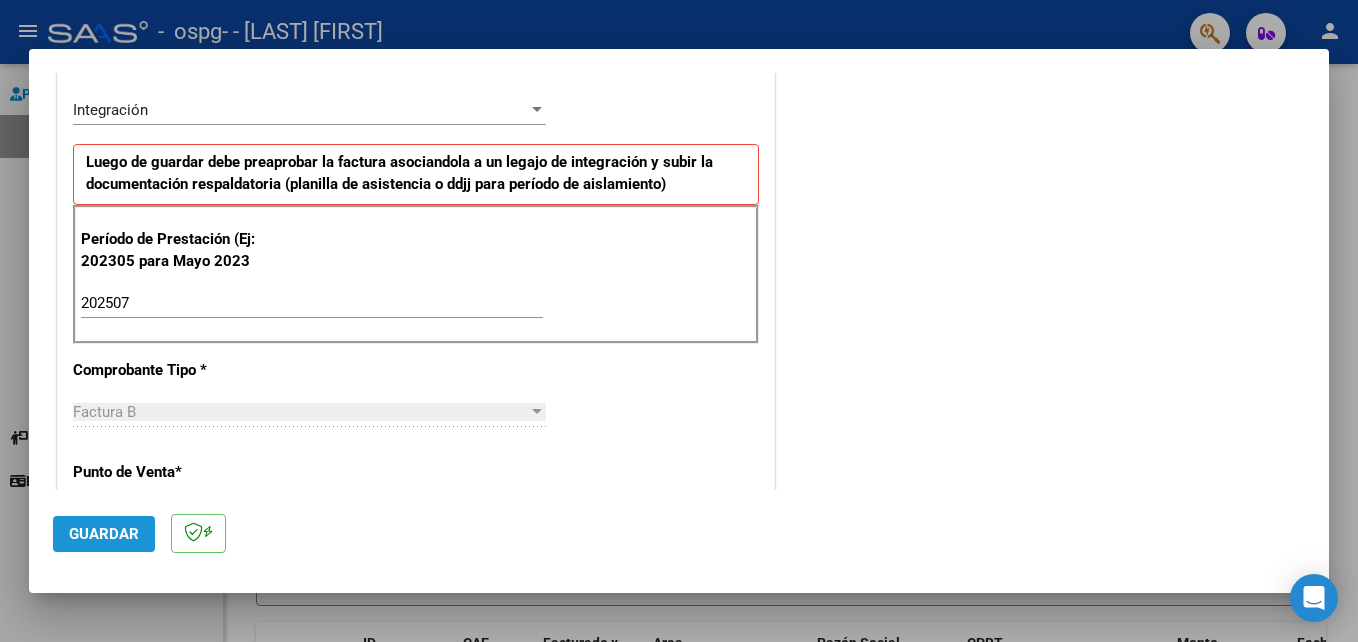 click on "Guardar" 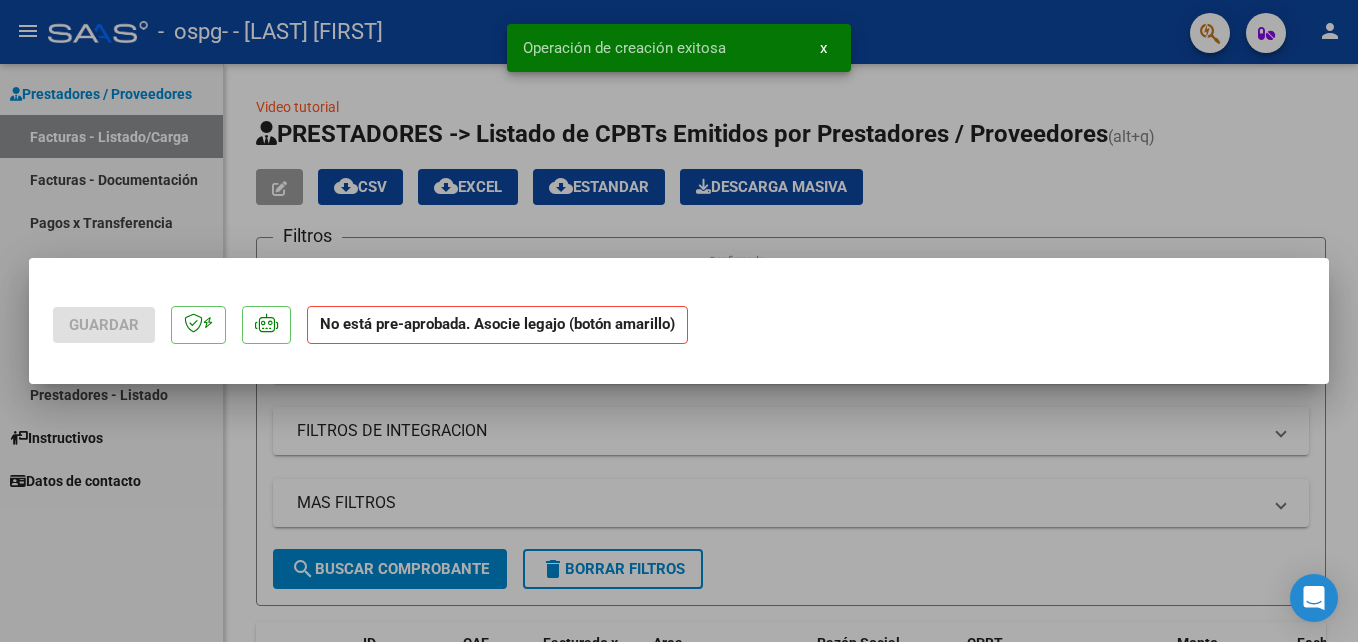 scroll, scrollTop: 0, scrollLeft: 0, axis: both 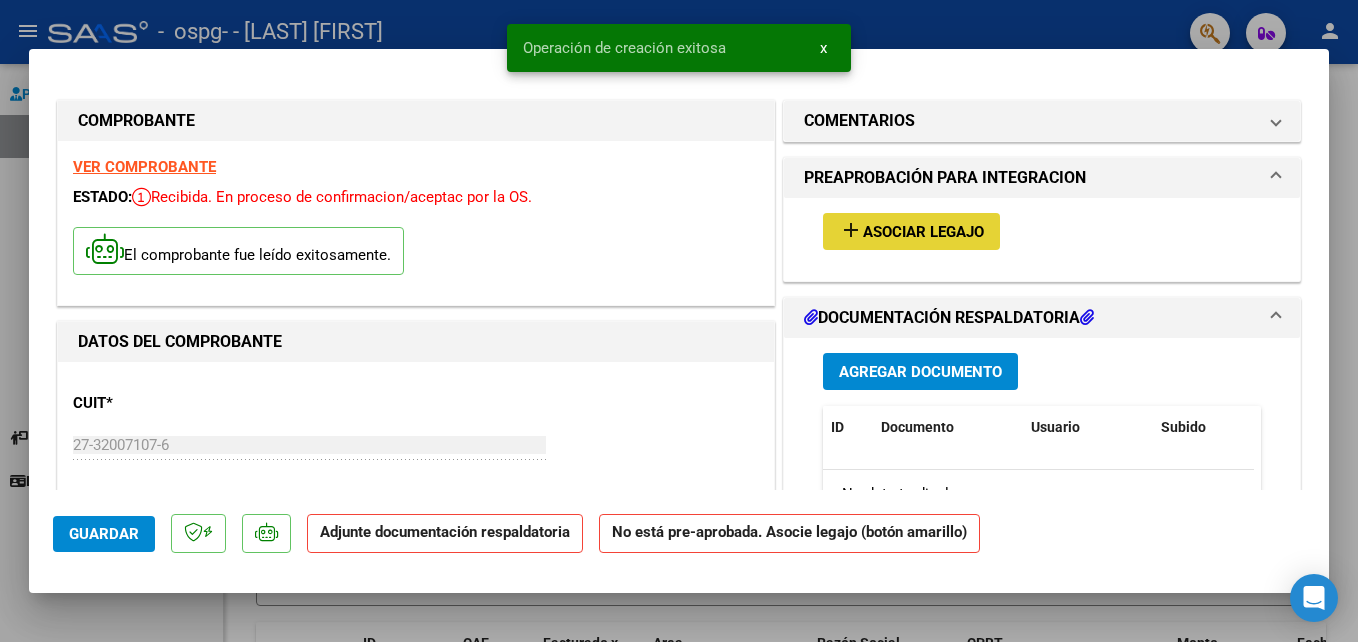 click on "Asociar Legajo" at bounding box center [923, 232] 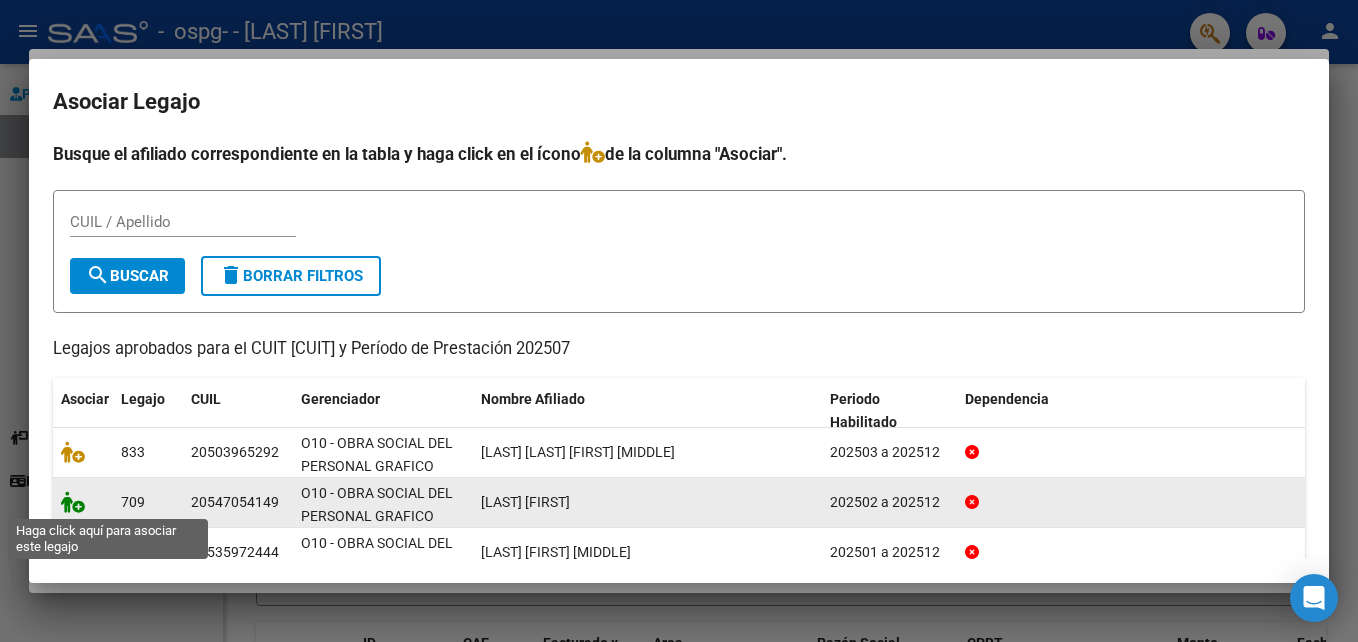 click 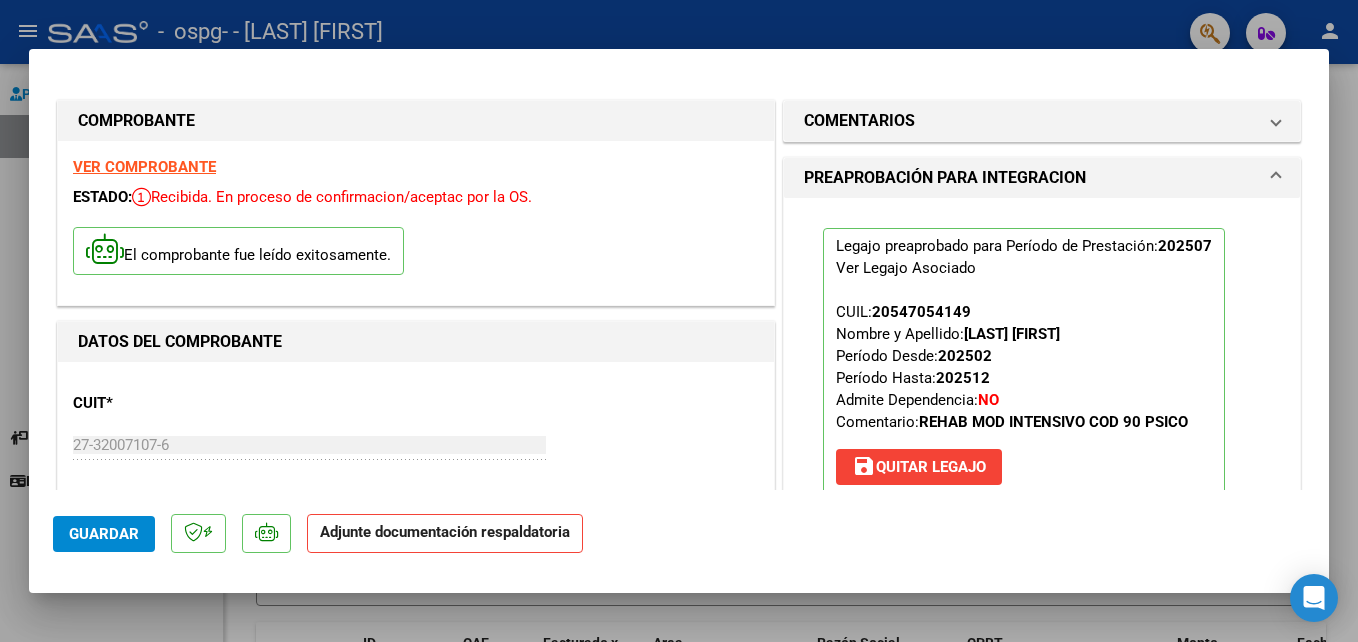 click on "Adjunte documentación respaldatoria" 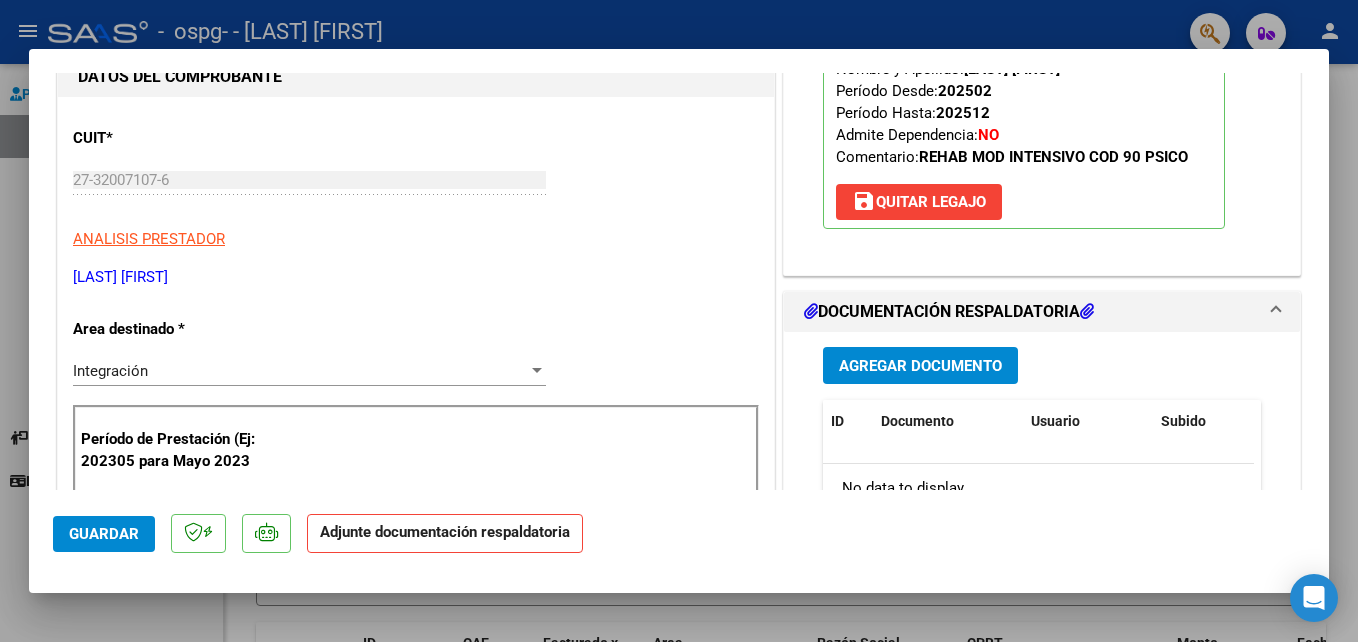scroll, scrollTop: 320, scrollLeft: 0, axis: vertical 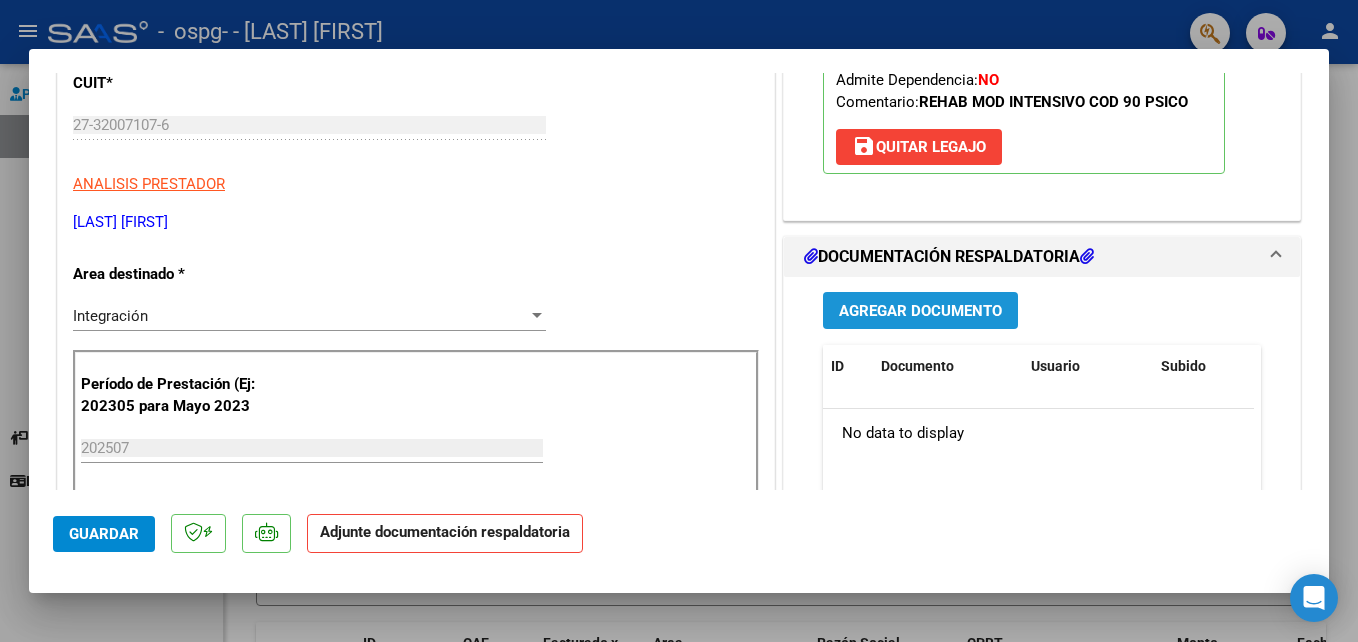 click on "Agregar Documento" at bounding box center [920, 311] 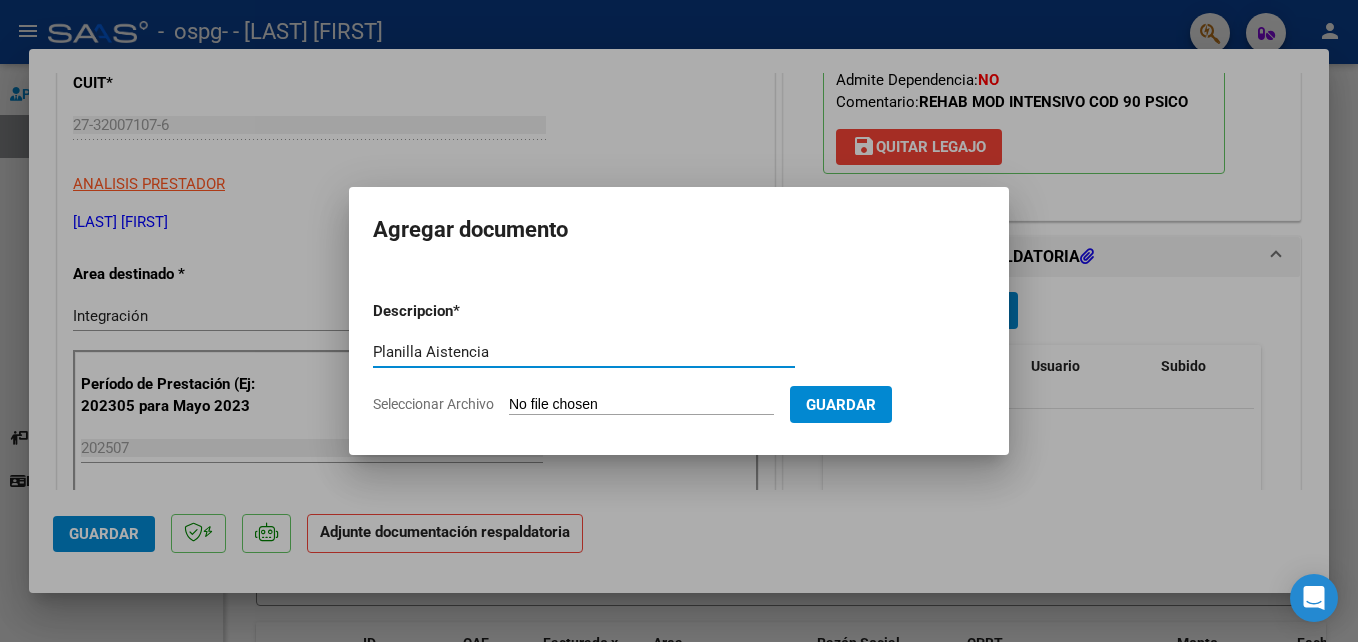 drag, startPoint x: 462, startPoint y: 341, endPoint x: 450, endPoint y: 348, distance: 13.892444 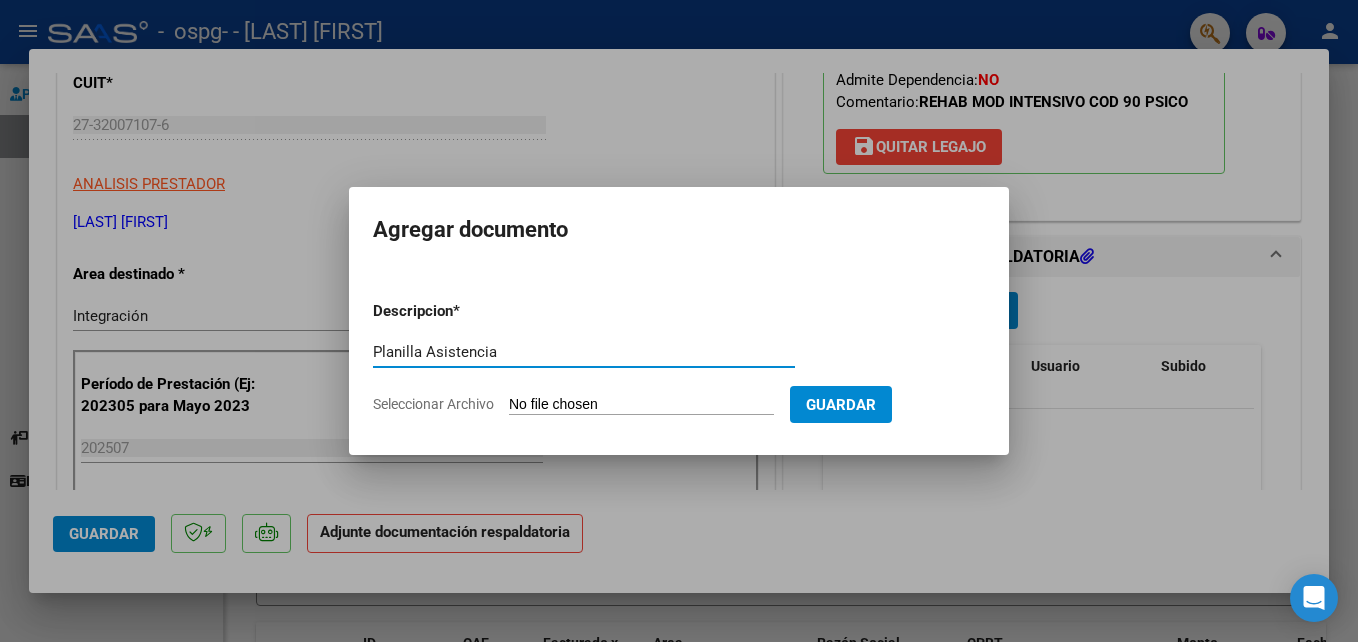 type on "Planilla Asistencia" 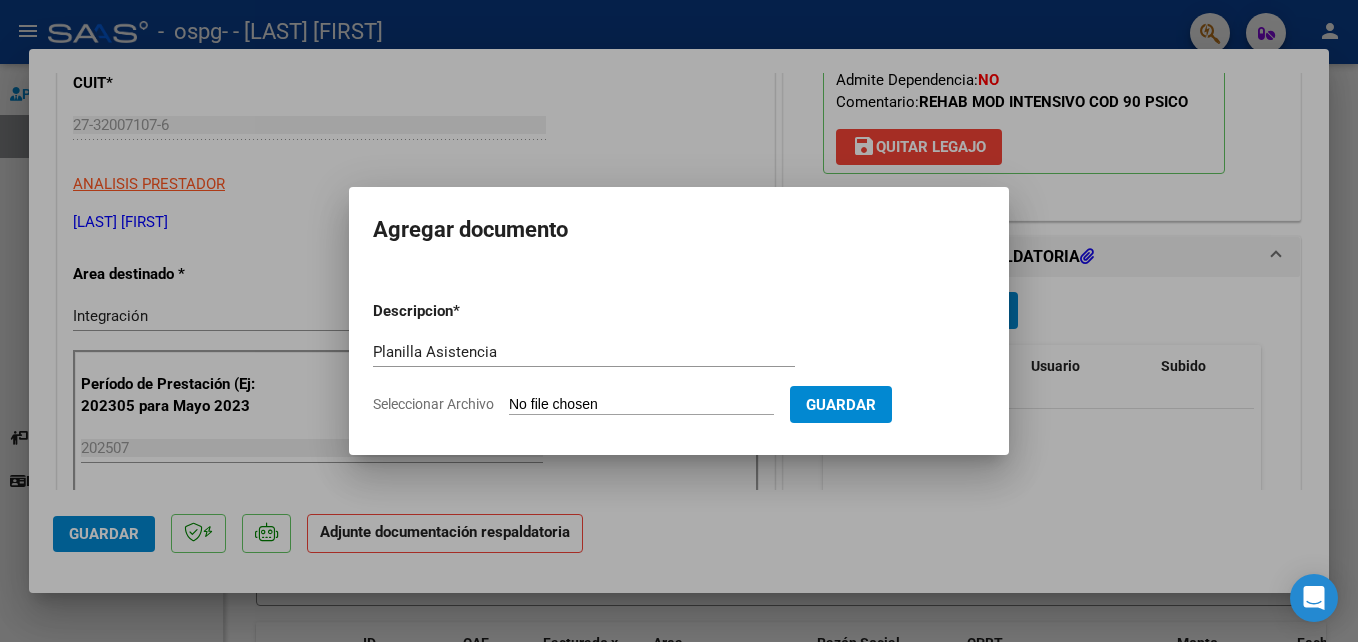click on "Seleccionar Archivo" at bounding box center (641, 405) 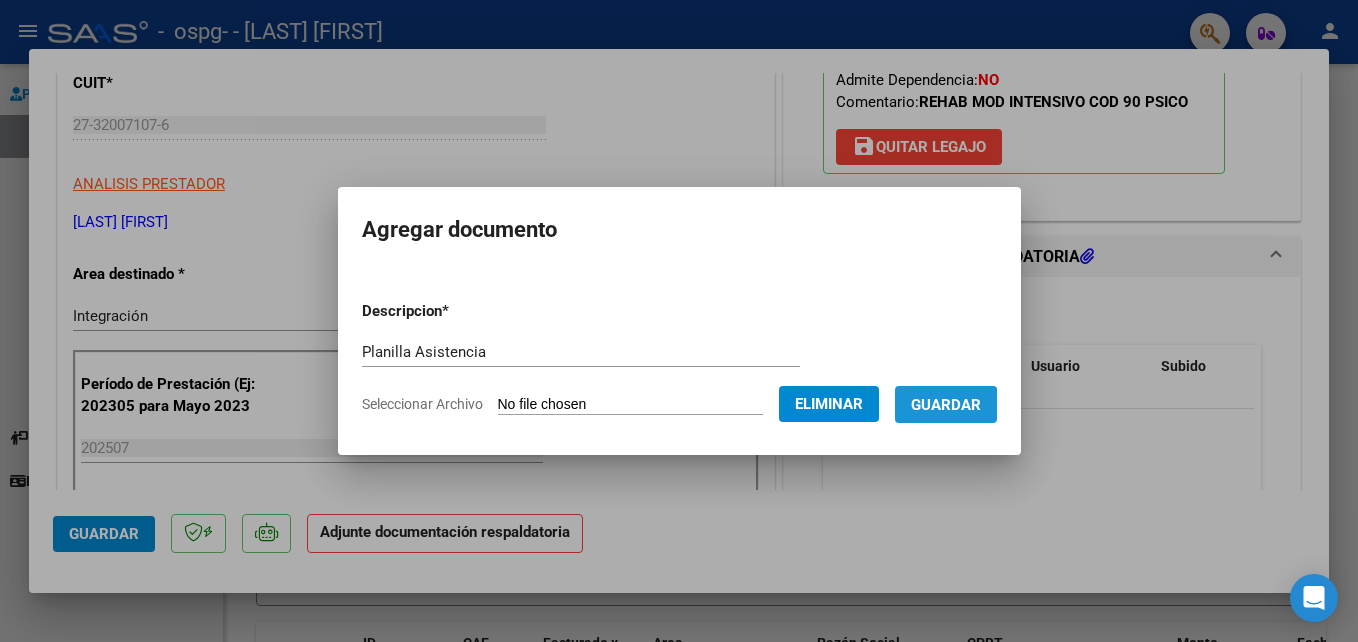 click on "Guardar" at bounding box center [946, 405] 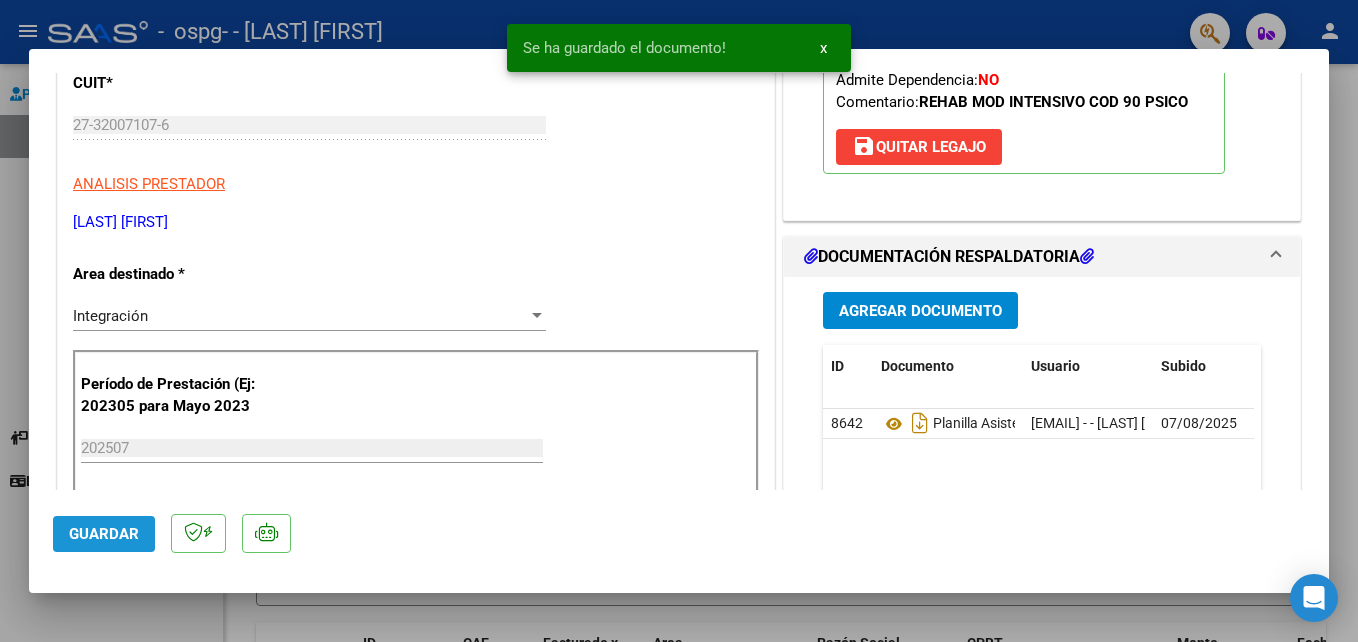 click on "Guardar" 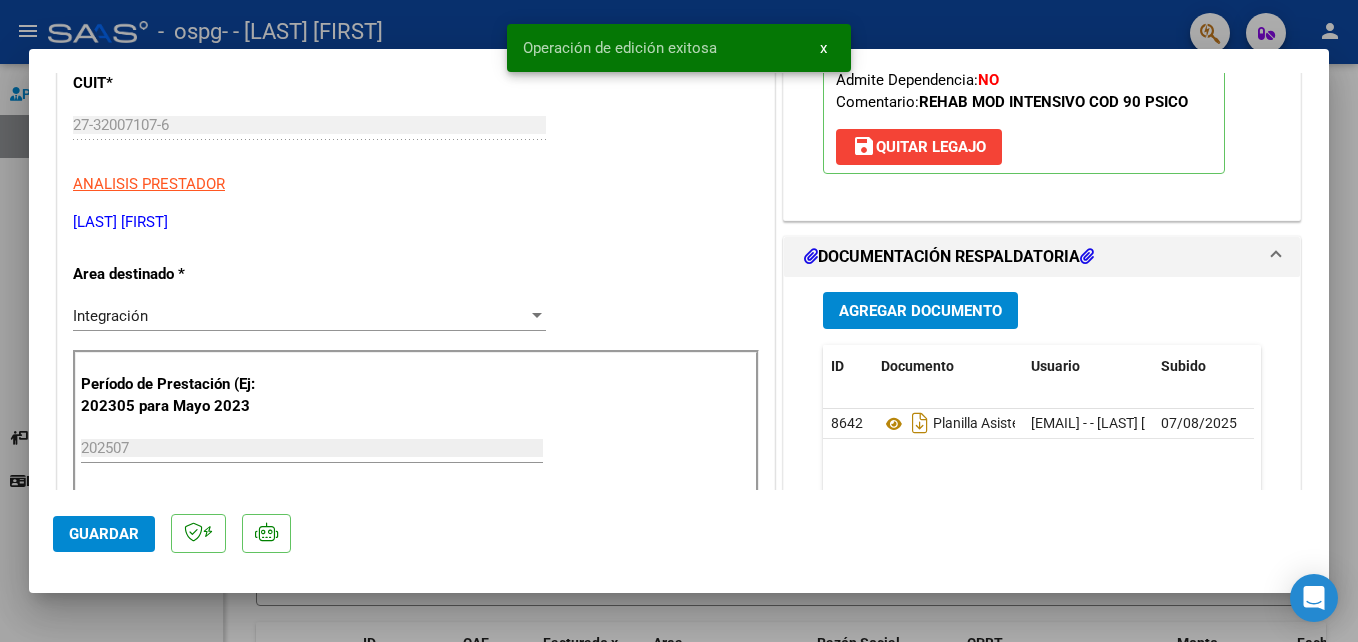 click at bounding box center [679, 321] 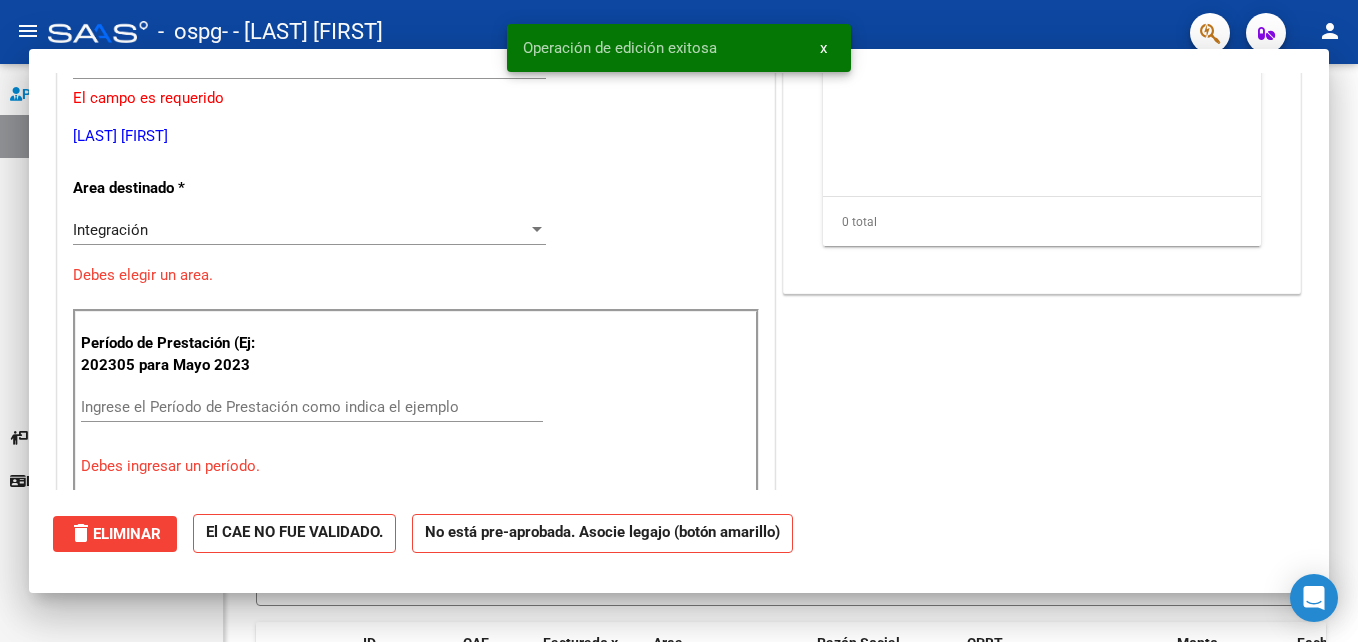 scroll, scrollTop: 0, scrollLeft: 0, axis: both 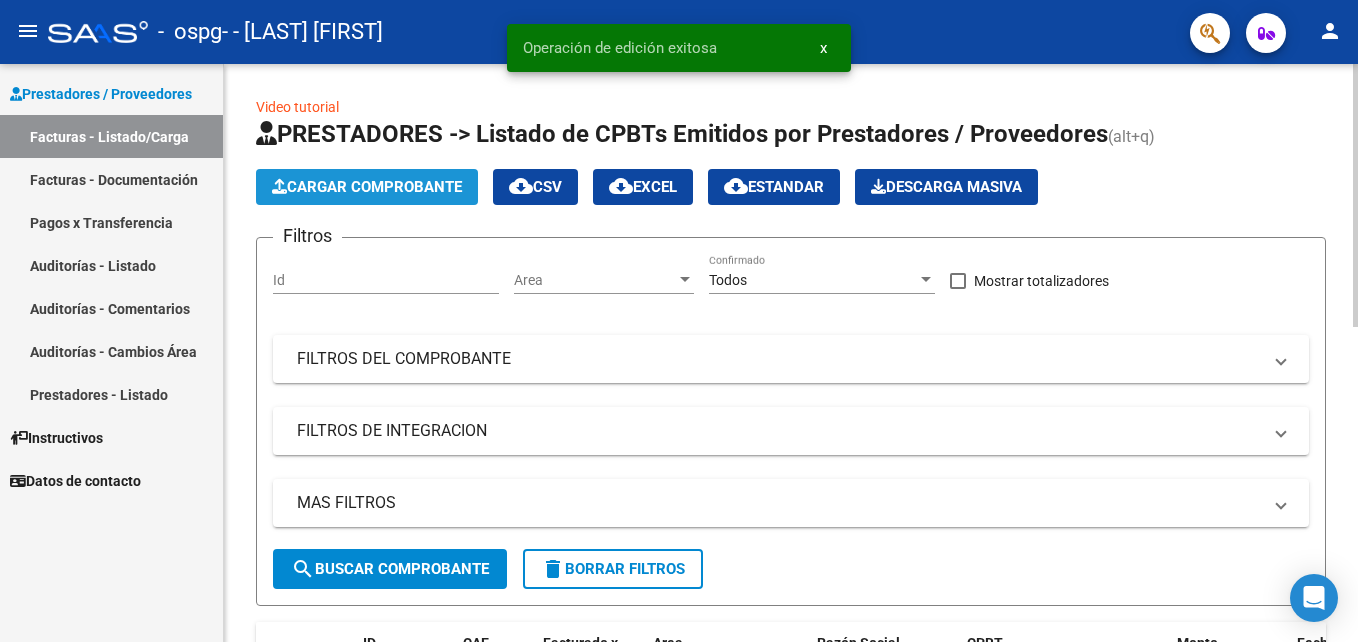 click on "Cargar Comprobante" 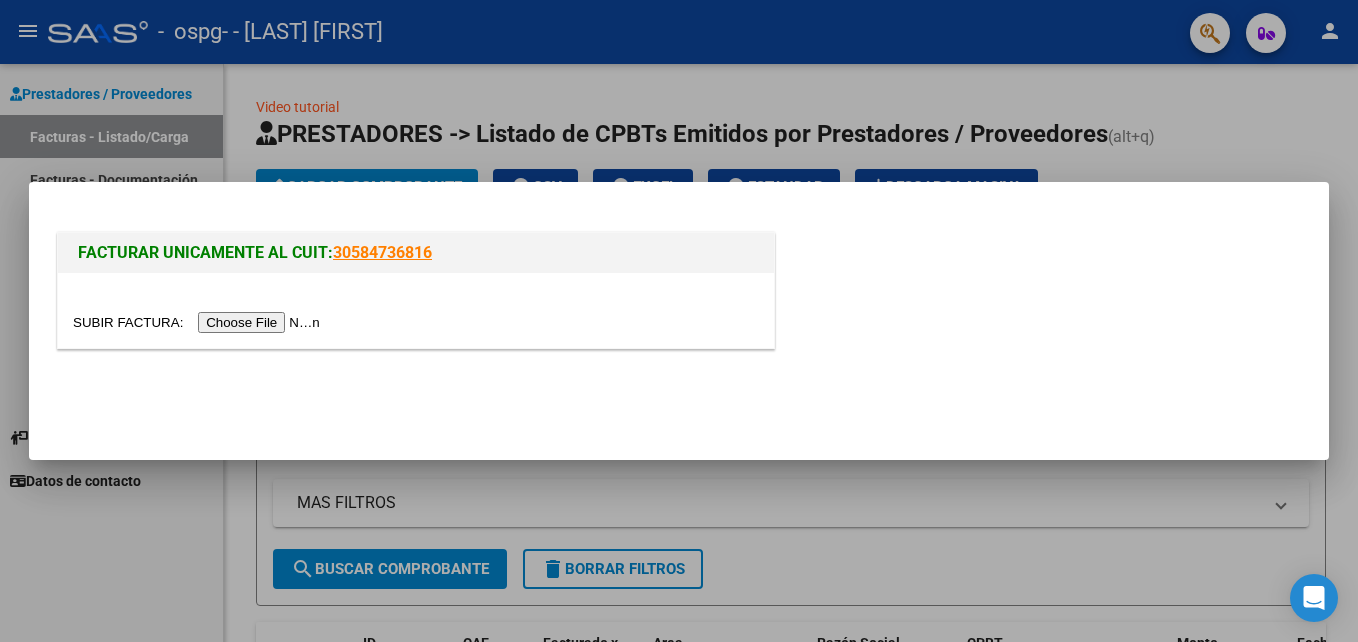 click at bounding box center [199, 322] 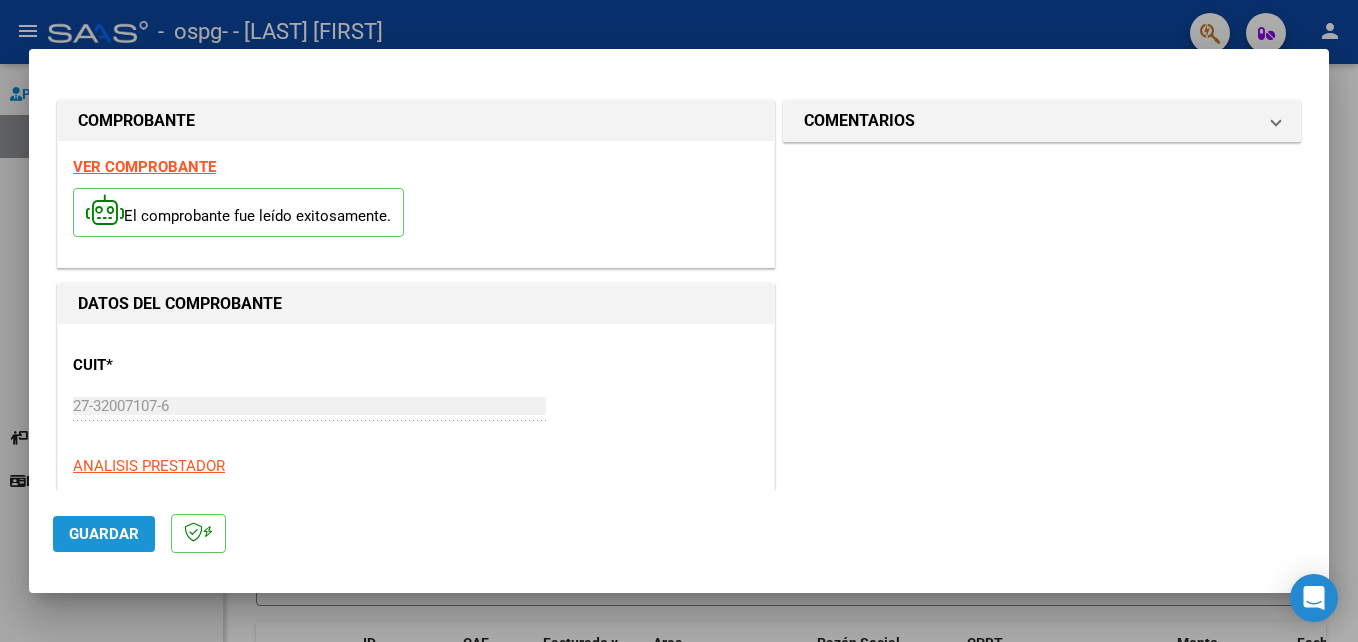 click on "Guardar" 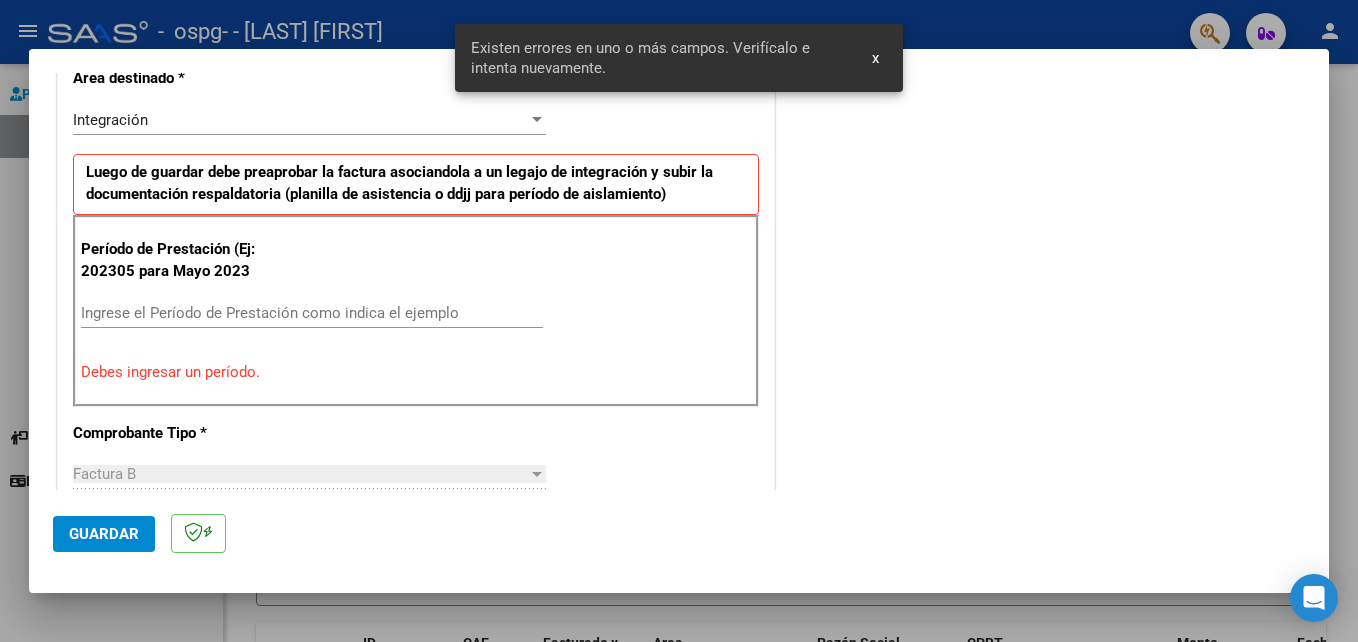 scroll, scrollTop: 450, scrollLeft: 0, axis: vertical 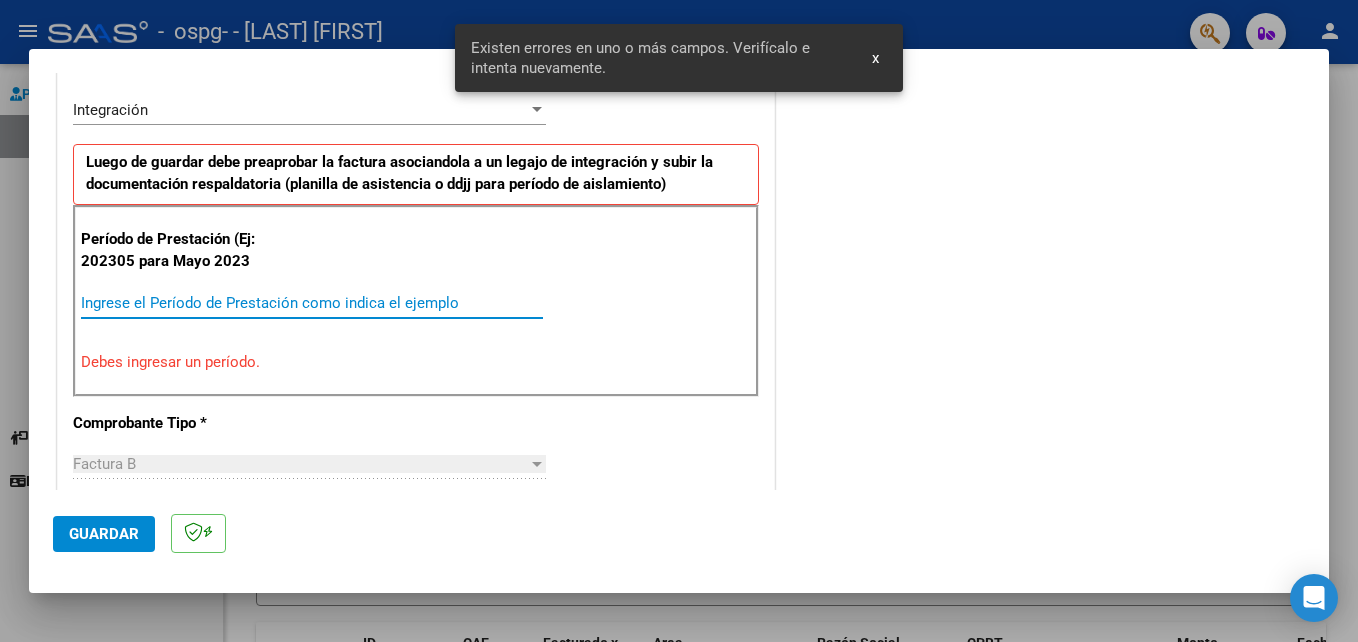 click on "Ingrese el Período de Prestación como indica el ejemplo" at bounding box center (312, 303) 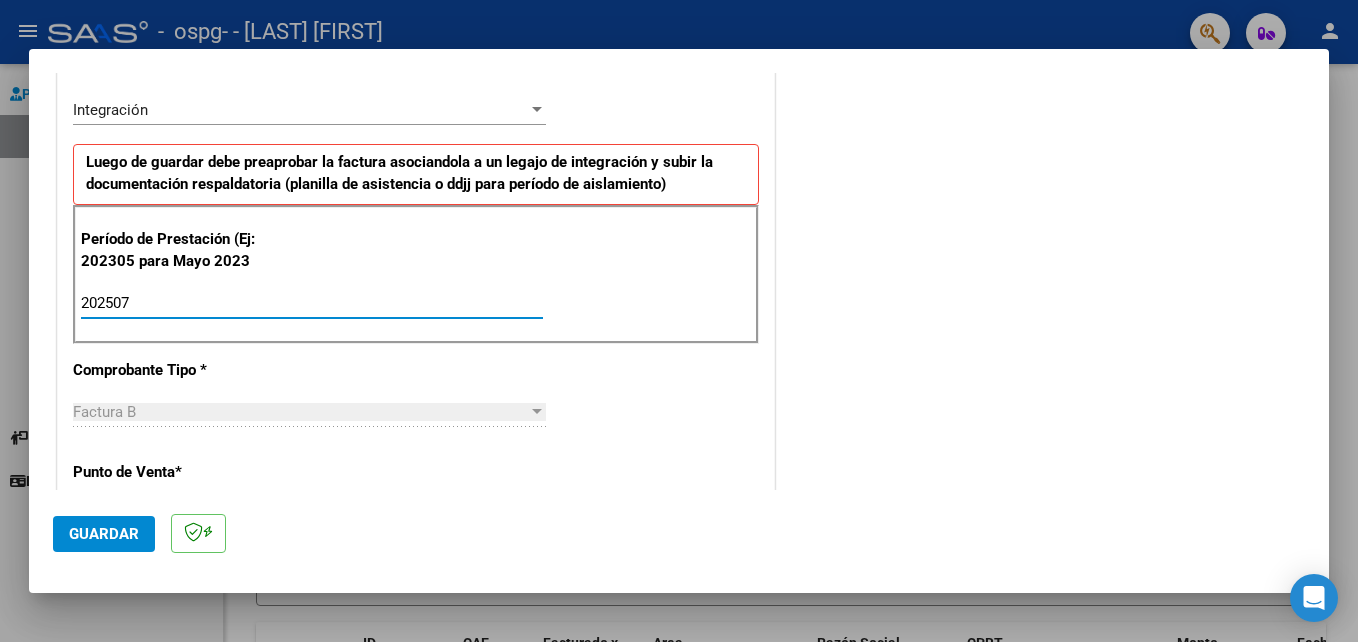 type on "202507" 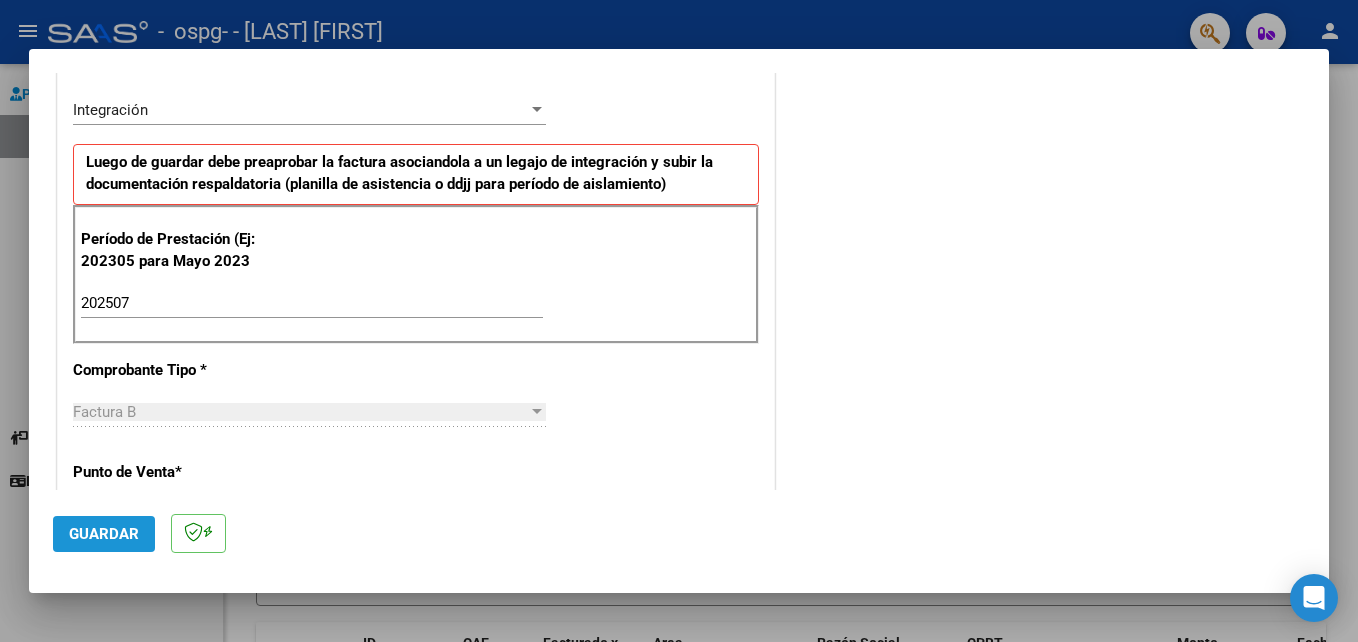 click on "Guardar" 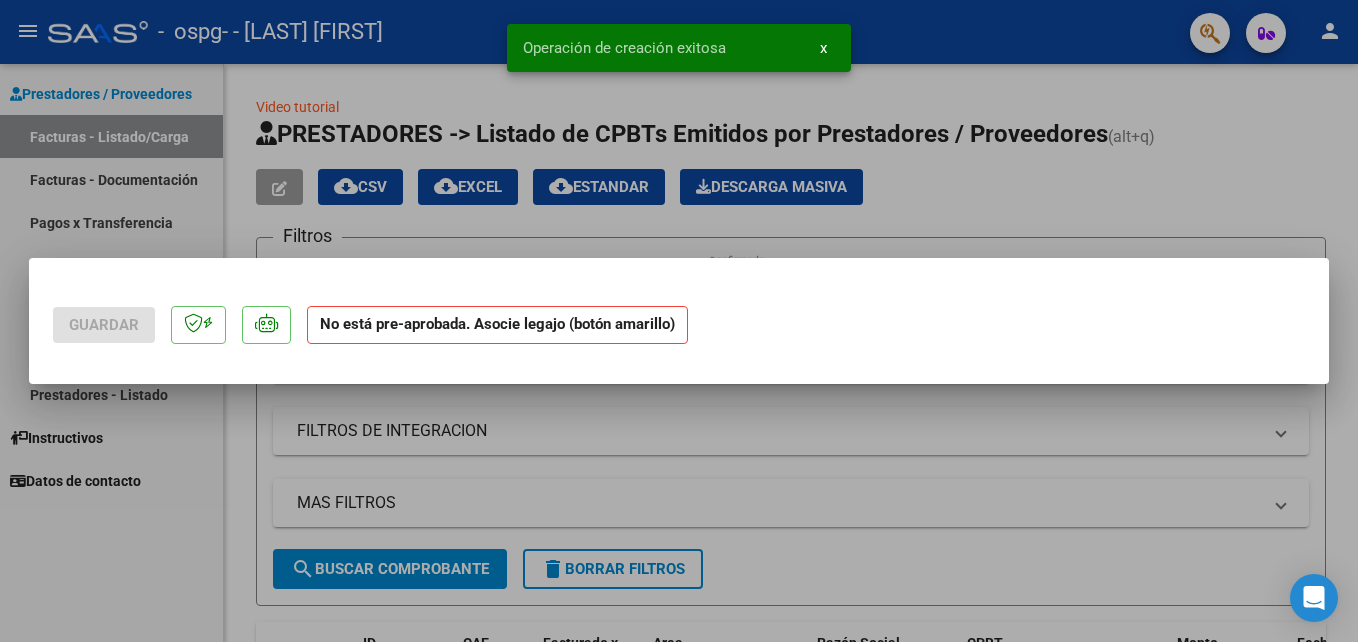 scroll, scrollTop: 0, scrollLeft: 0, axis: both 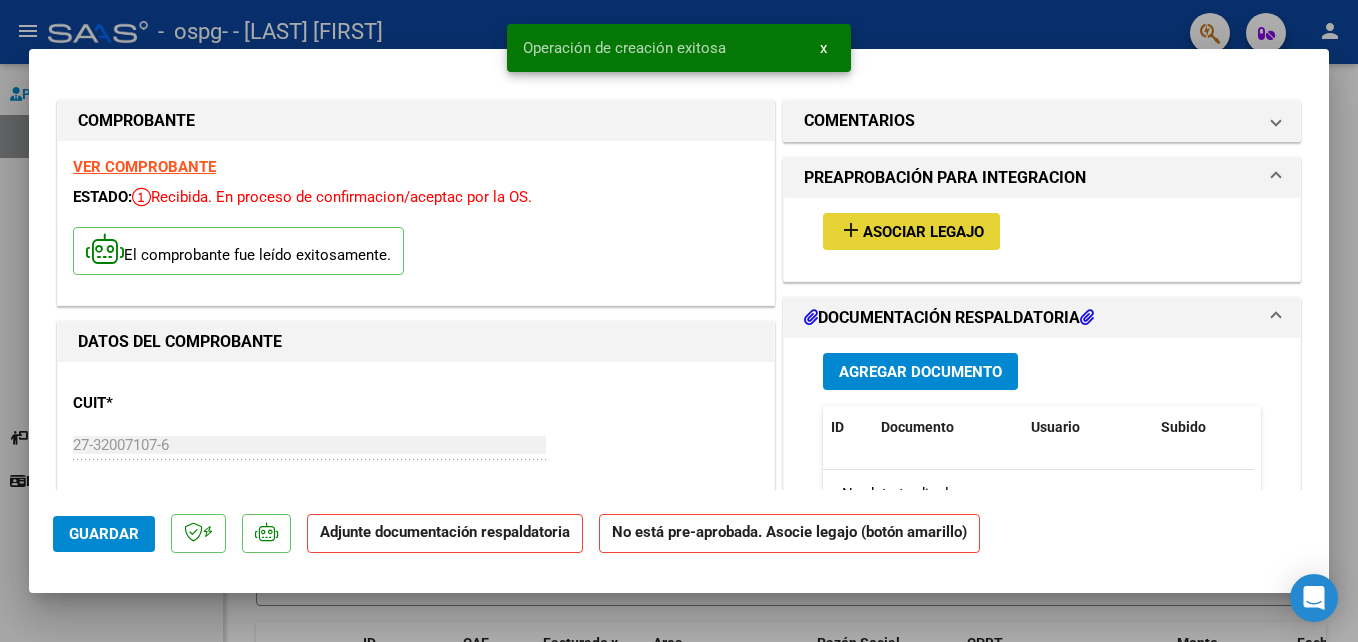 click on "Asociar Legajo" at bounding box center (923, 232) 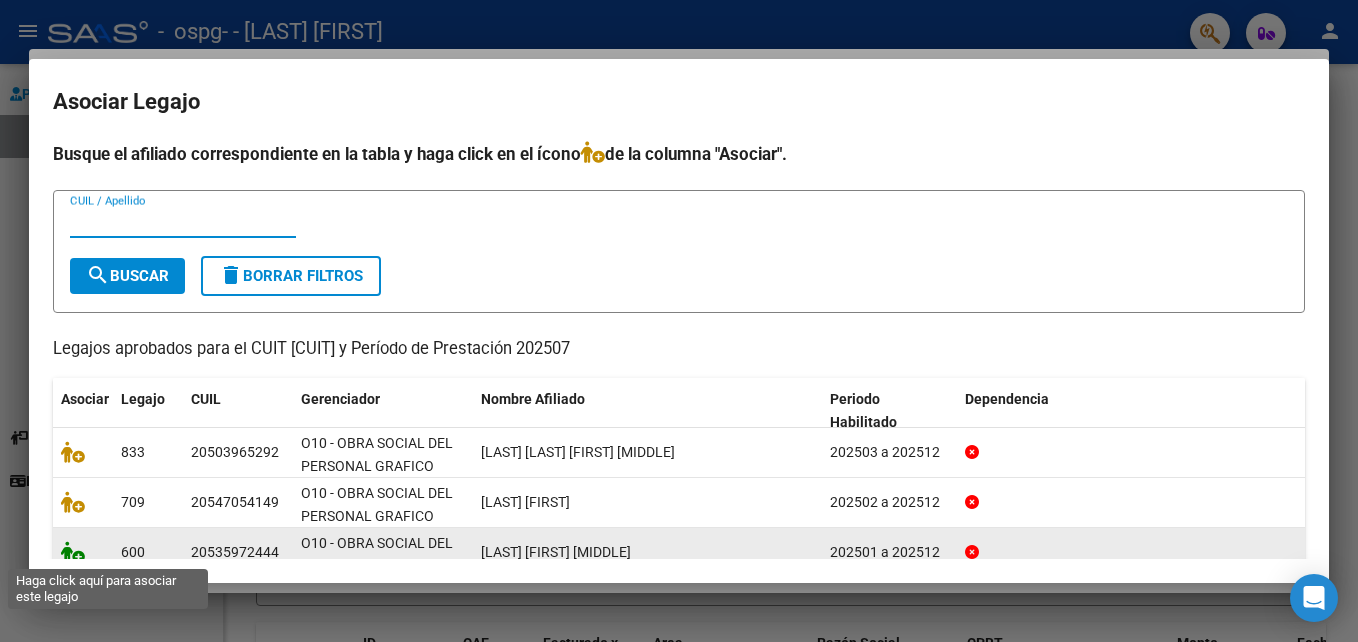 click 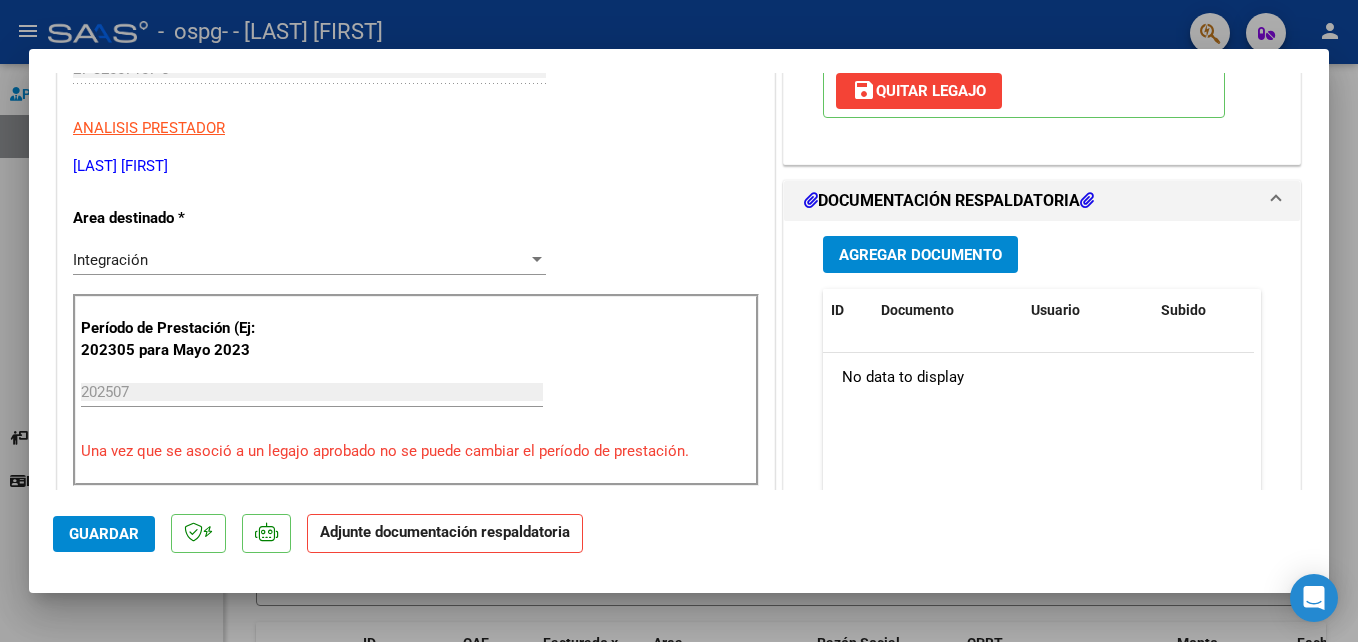 scroll, scrollTop: 405, scrollLeft: 0, axis: vertical 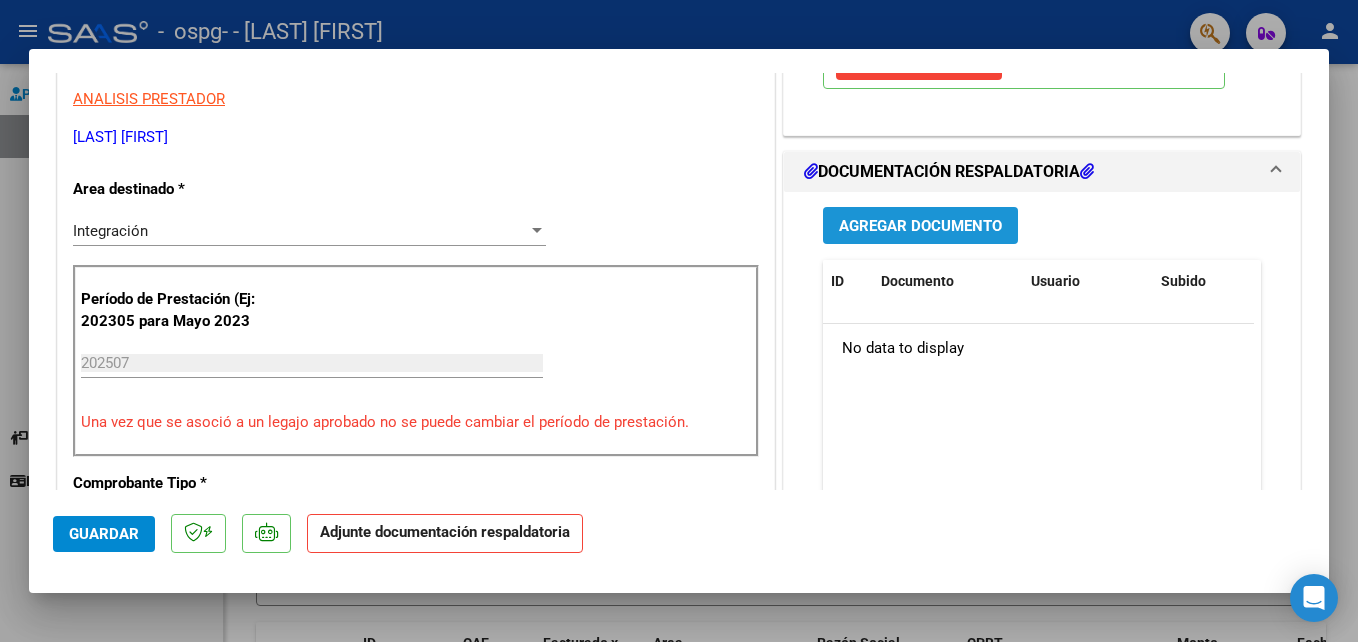 click on "Agregar Documento" at bounding box center (920, 226) 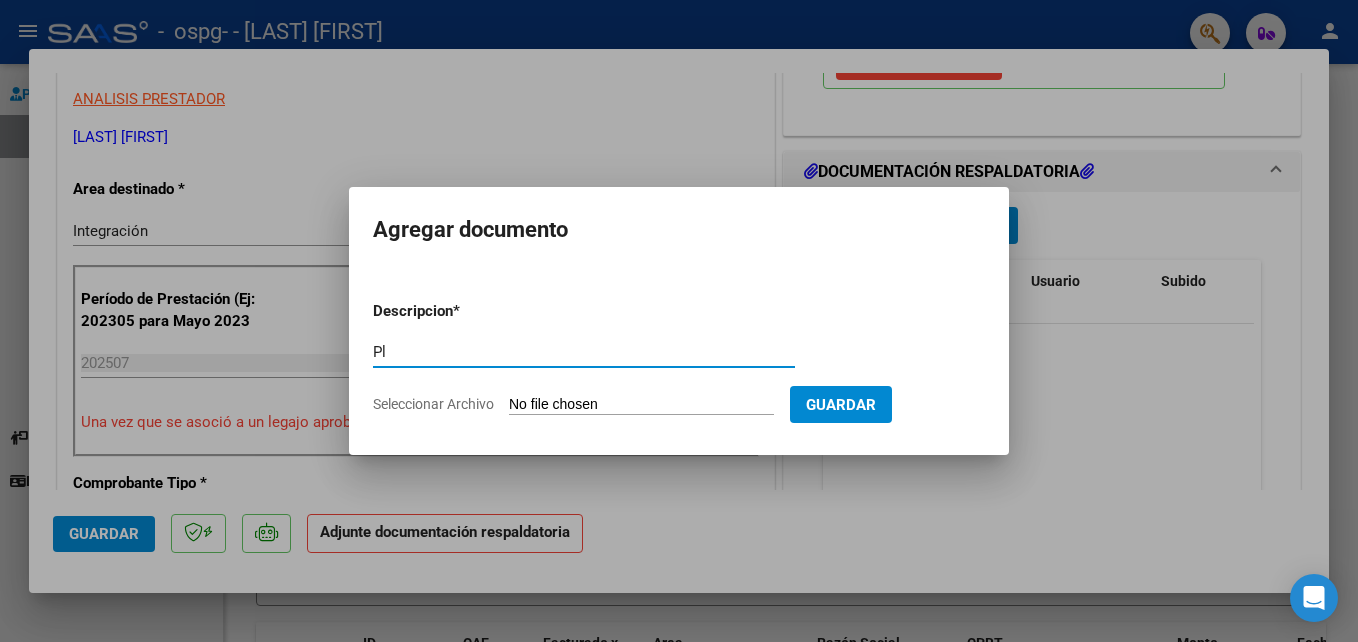 type on "P" 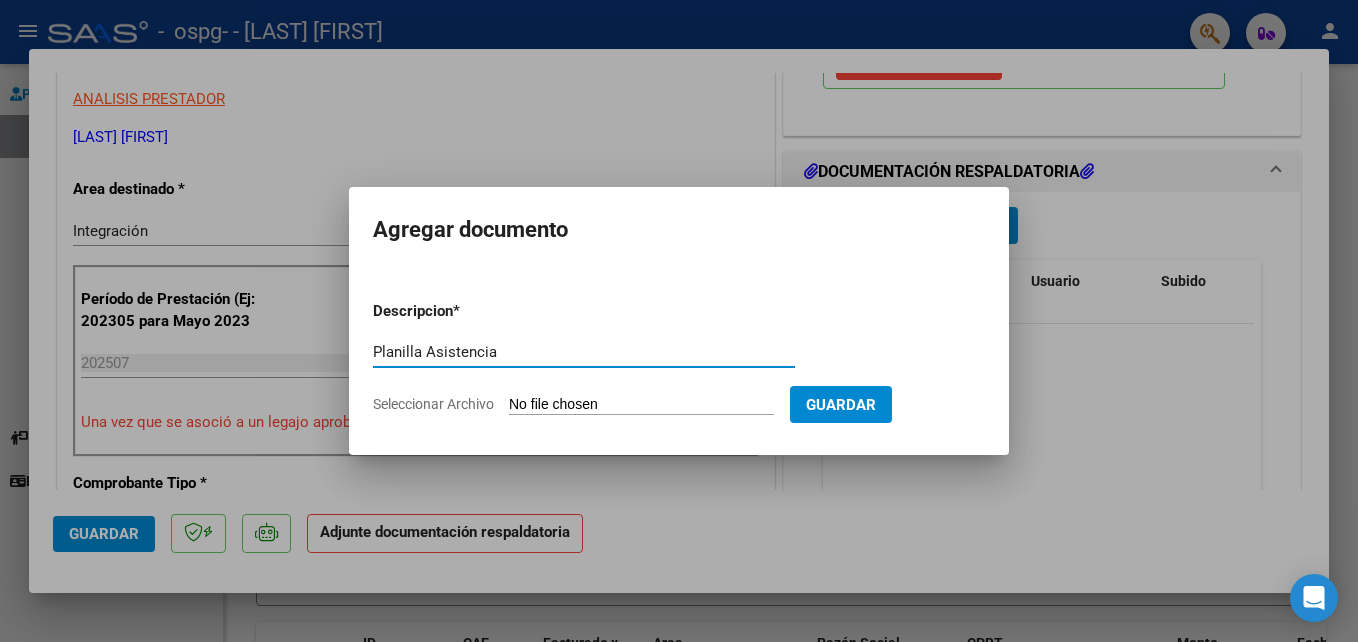 type on "Planilla Asistencia" 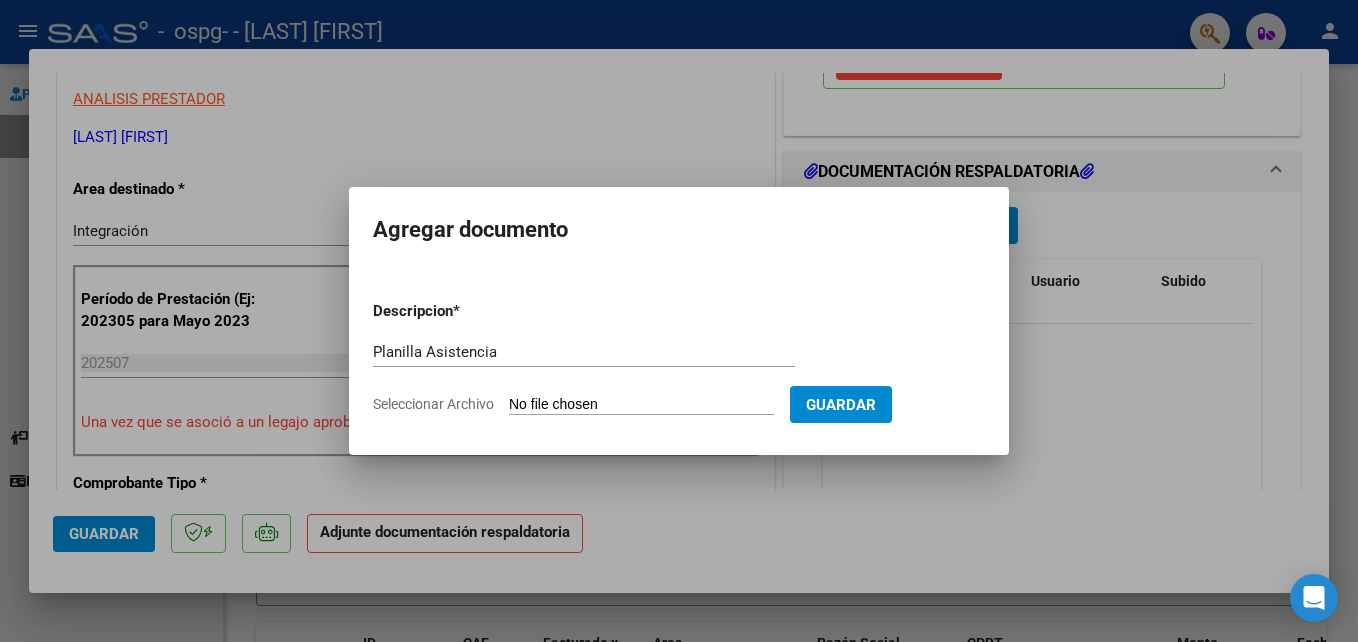 click on "Seleccionar Archivo" at bounding box center [641, 405] 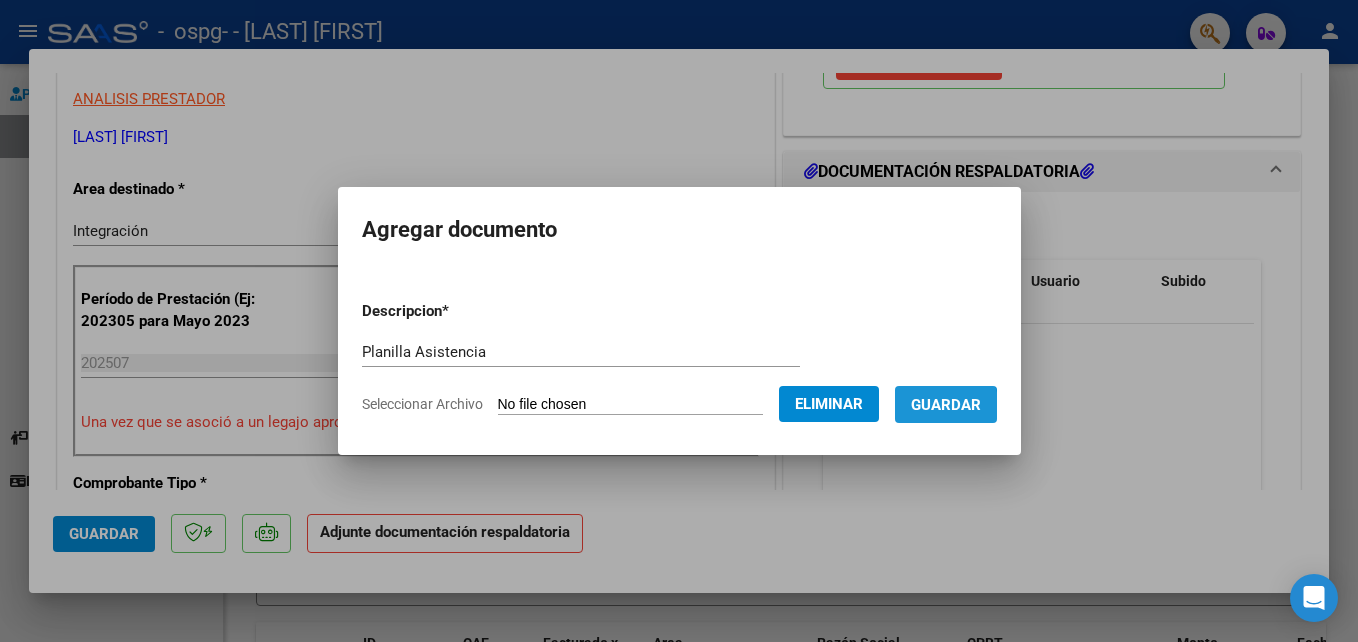 click on "Guardar" at bounding box center [946, 405] 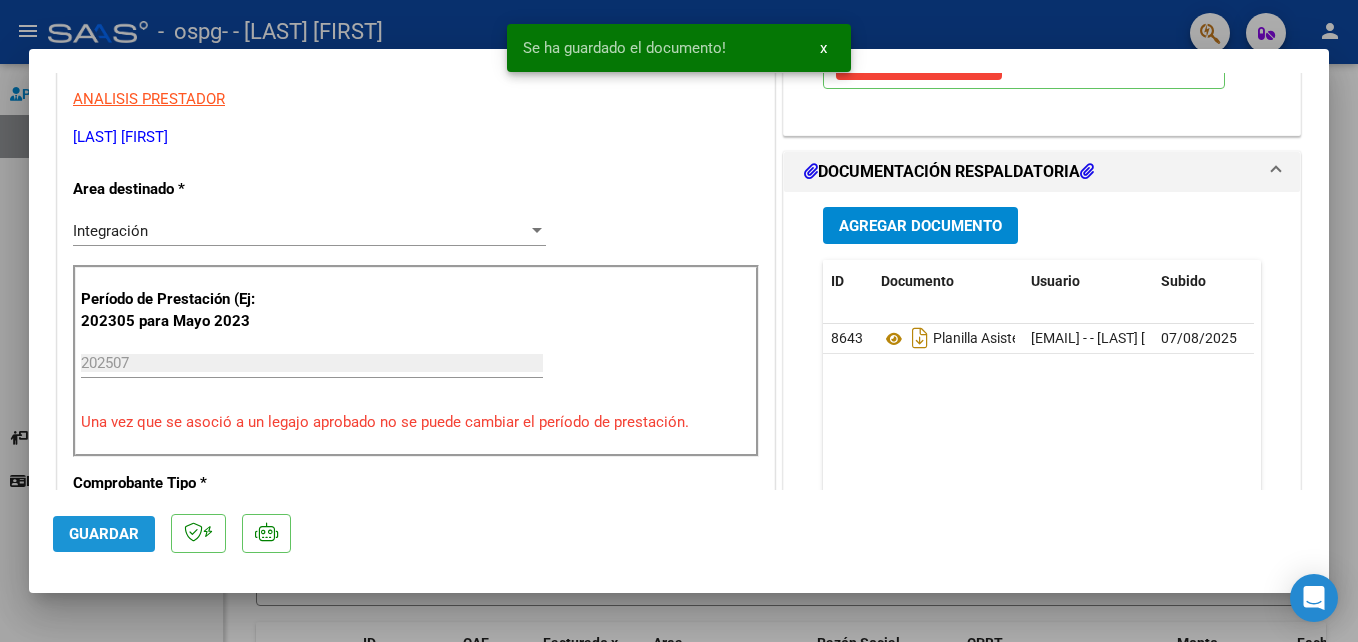 click on "Guardar" 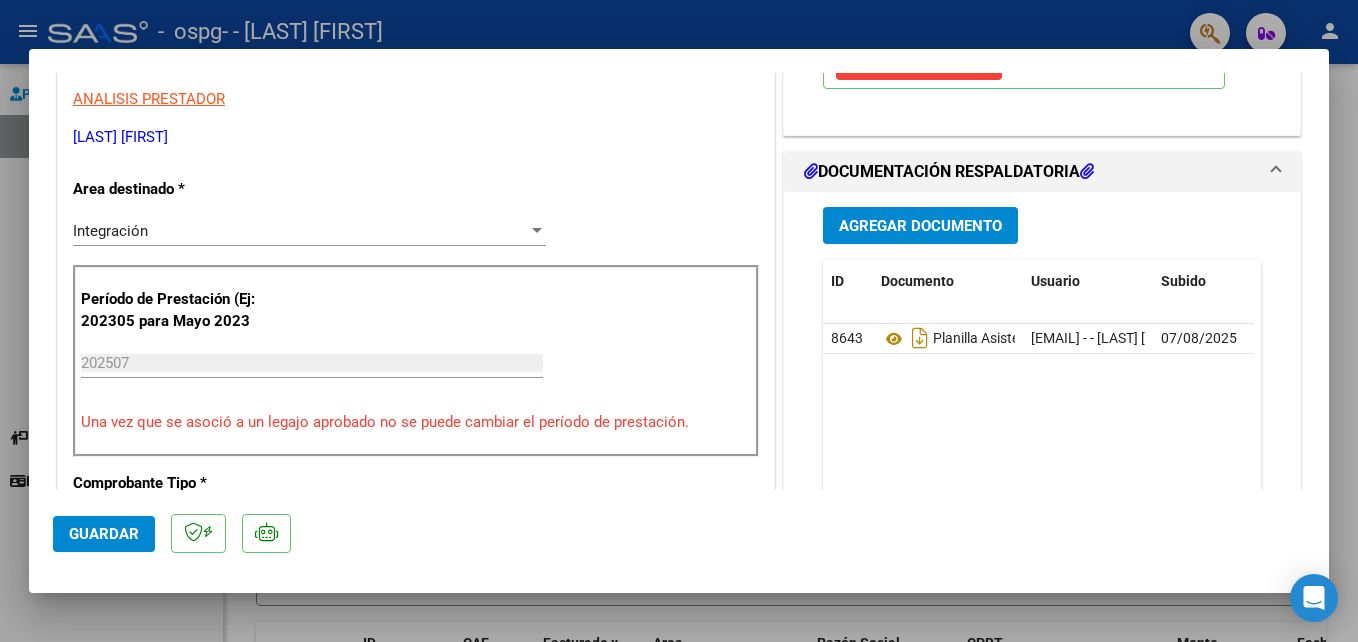 click at bounding box center (679, 321) 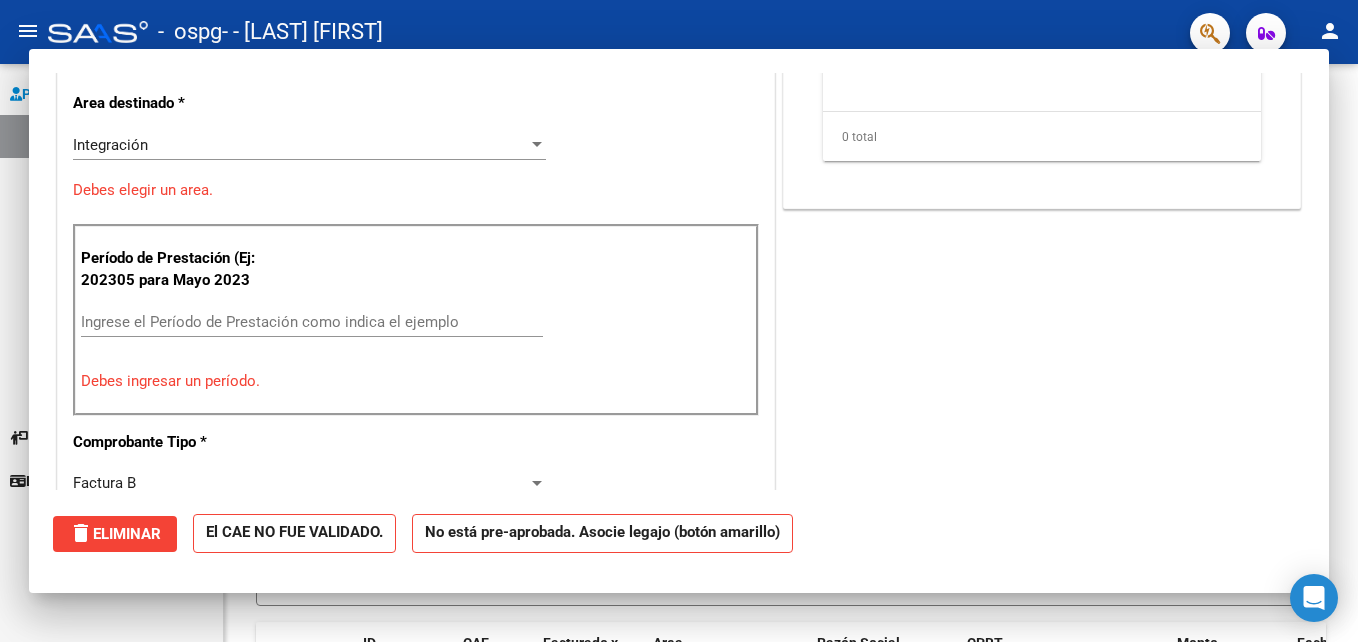 scroll, scrollTop: 0, scrollLeft: 0, axis: both 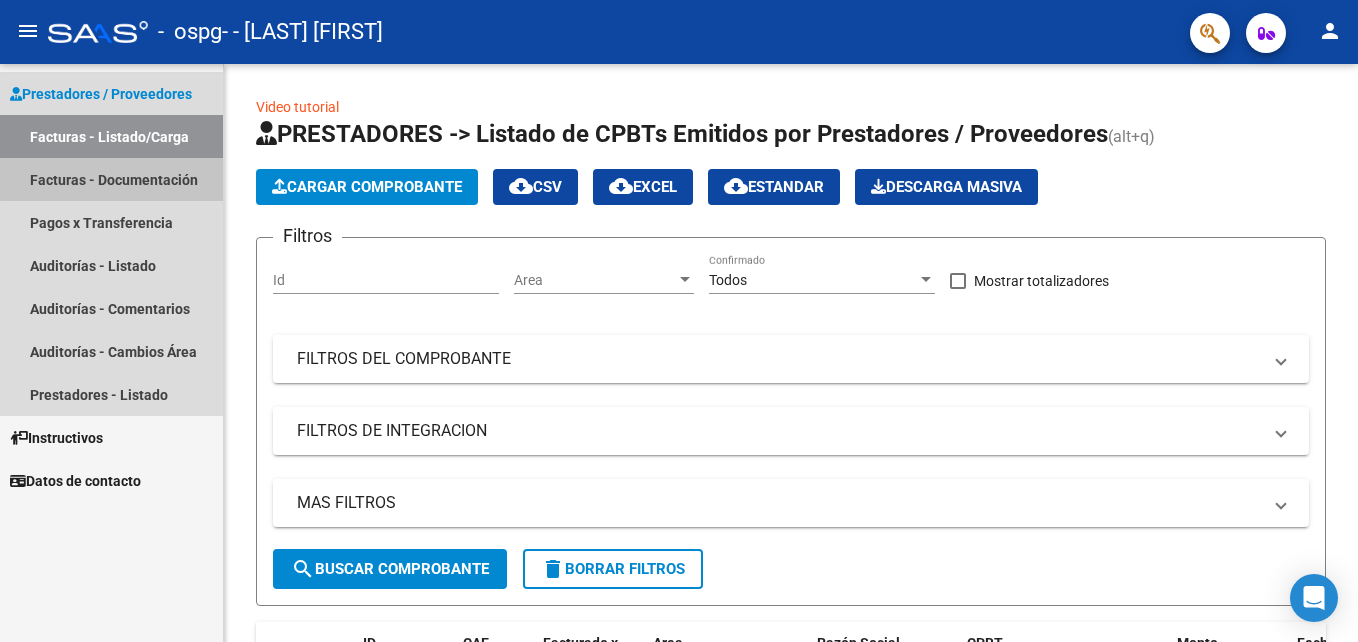 click on "Facturas - Documentación" at bounding box center (111, 179) 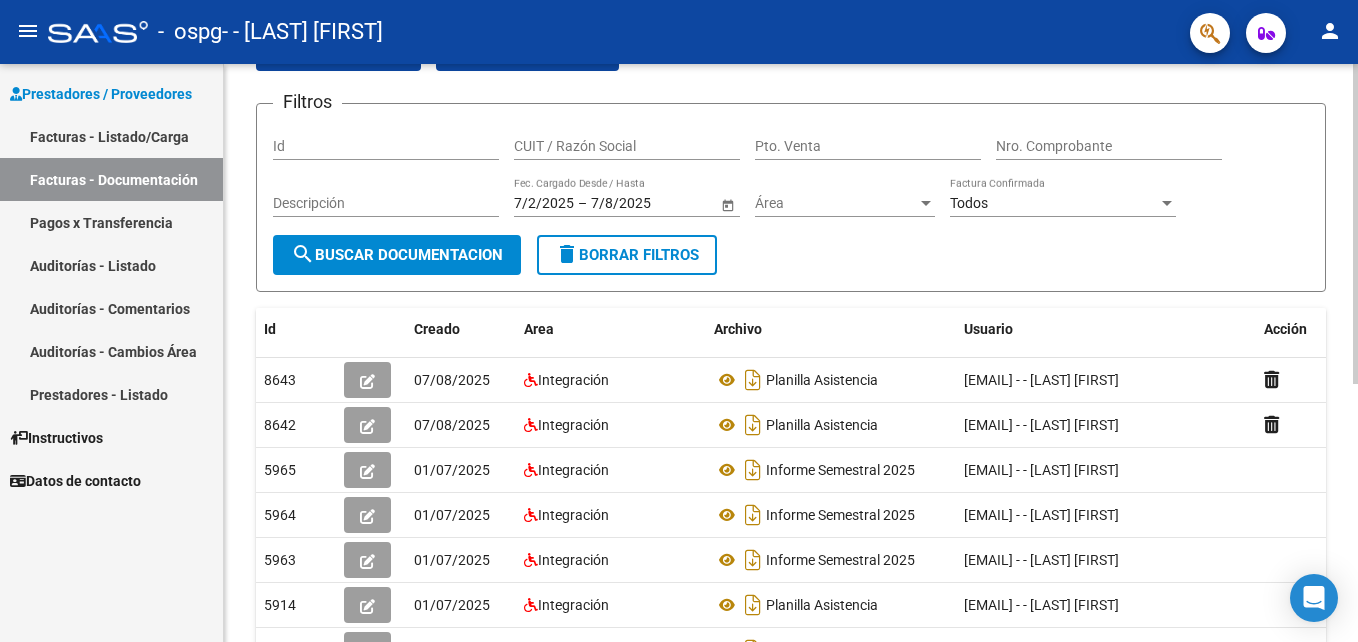 scroll, scrollTop: 115, scrollLeft: 0, axis: vertical 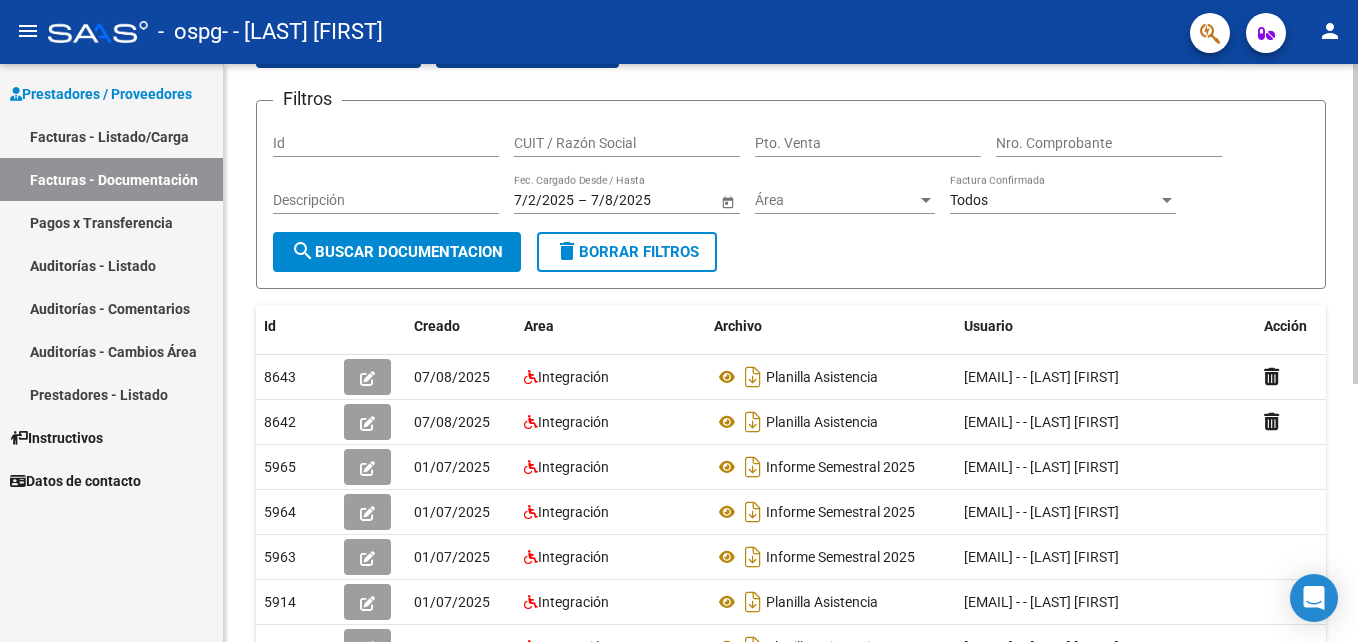 click on "menu -   ospg   - [LAST] [FIRST] person    Prestadores / Proveedores Facturas - Listado/Carga Facturas - Documentación Pagos x Transferencia Auditorías - Listado Auditorías - Comentarios Auditorías - Cambios Área Prestadores - Listado    Instructivos    Datos de contacto  PRESTADORES -> Comprobantes - Documentación Respaldatoria cloud_download  Exportar CSV   Descarga Masiva
Filtros Id CUIT / Razón Social Pto. Venta Nro. Comprobante Descripción 7/2/2025 7/2/2025 – 7/8/2025 7/8/2025 Fec. Cargado Desde / Hasta Área Área Todos Factura Confirmada search  Buscar Documentacion  delete  Borrar Filtros  Id Creado Area Archivo Usuario Acción 8643
07/08/2025 Integración Planilla Asistencia  [EMAIL] - - [LAST] [FIRST]  8642
07/08/2025 Integración Planilla Asistencia   [EMAIL] - - [LAST] [FIRST]  5965
01/07/2025 Integración Informe Semestral 2025  [EMAIL] - - [LAST] [FIRST]  5964" at bounding box center [679, 321] 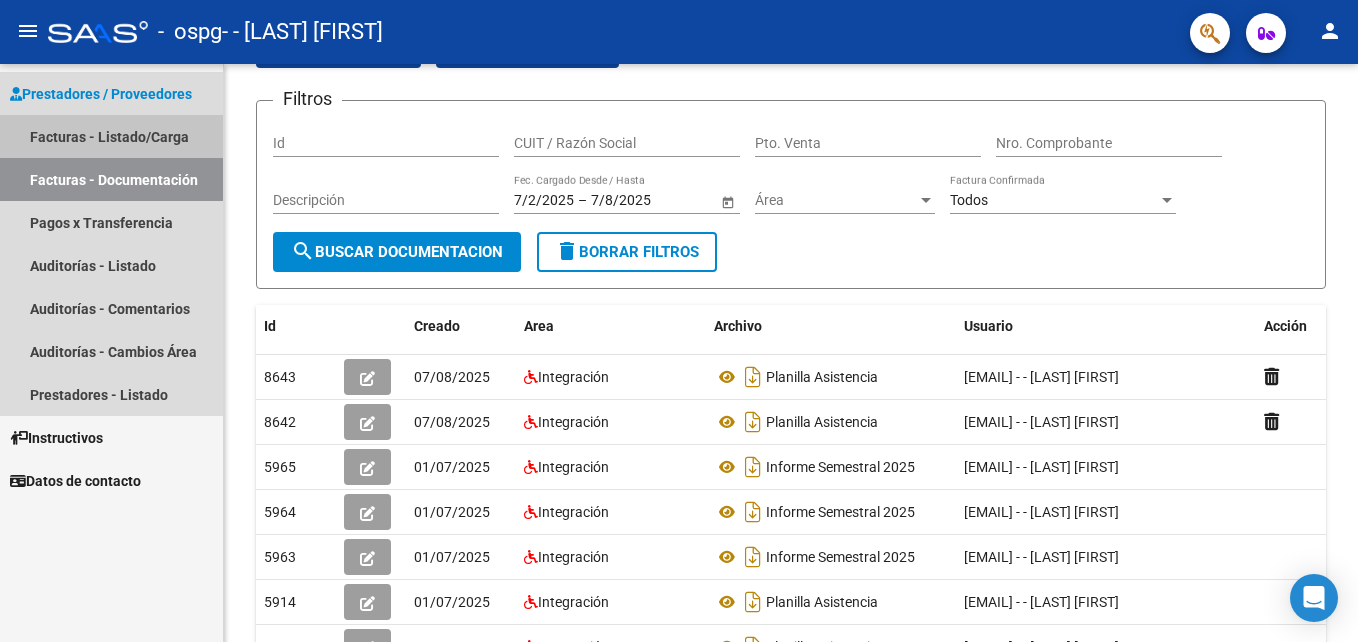 click on "Facturas - Listado/Carga" at bounding box center [111, 136] 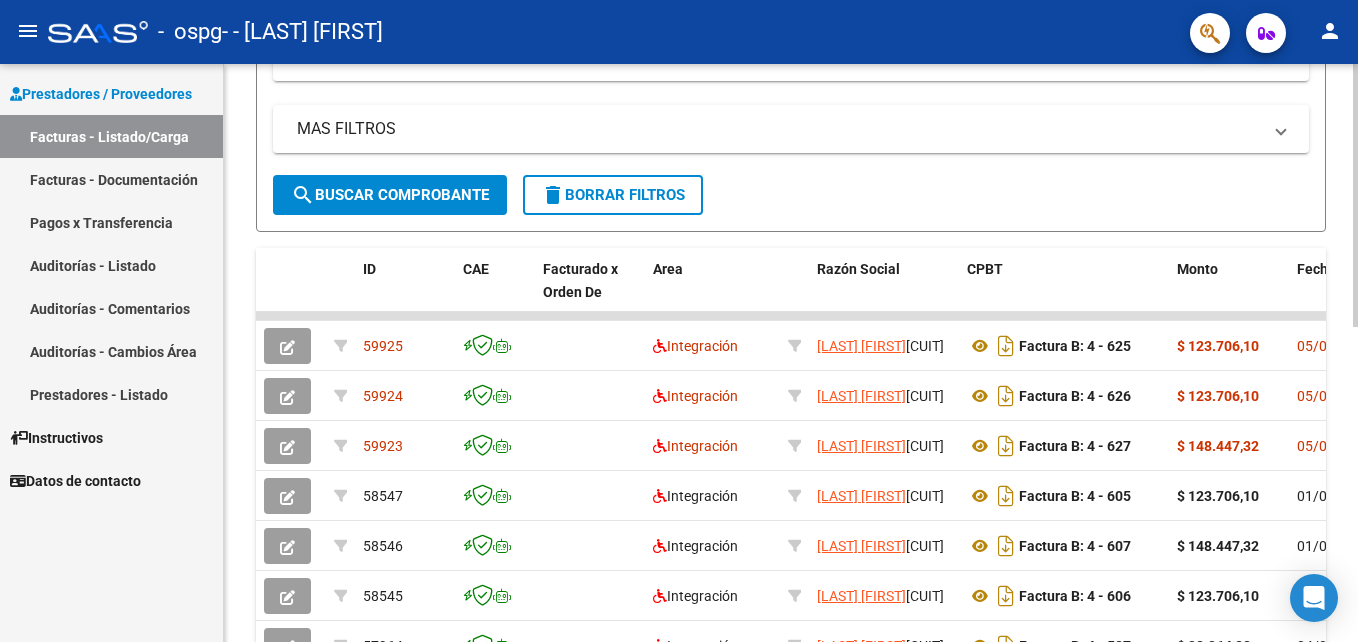 scroll, scrollTop: 378, scrollLeft: 0, axis: vertical 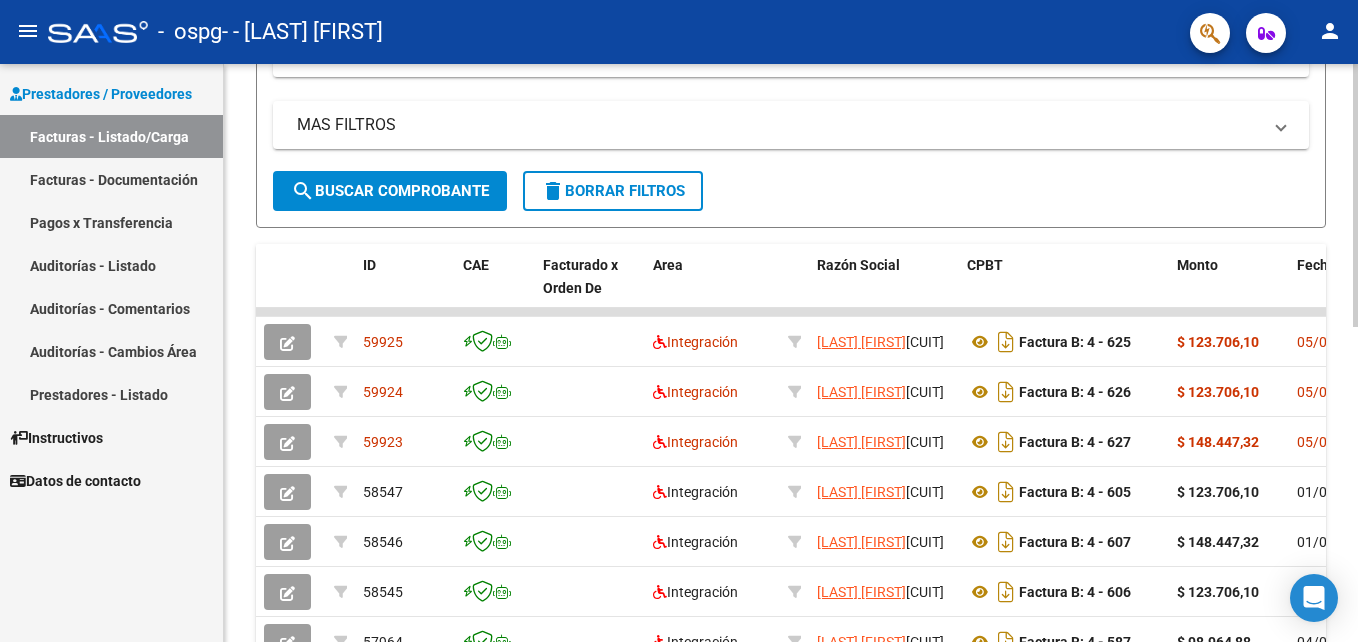 click on "menu -   ospg   - [LAST] [FIRST] person    Prestadores / Proveedores Facturas - Listado/Carga Facturas - Documentación Pagos x Transferencia Auditorías - Listado Auditorías - Comentarios Auditorías - Cambios Área Prestadores - Listado    Instructivos    Datos de contacto  Video tutorial   PRESTADORES -> Listado de CPBTs Emitidos por Prestadores / Proveedores (alt+q)   Cargar Comprobante
cloud_download  CSV  cloud_download  EXCEL  cloud_download  Estandar   Descarga Masiva
Filtros Id Area Area Todos Confirmado   Mostrar totalizadores   FILTROS DEL COMPROBANTE  Comprobante Tipo Comprobante Tipo Start date – End date Fec. Comprobante Desde / Hasta Días Emisión Desde(cant. días) Días Emisión Hasta(cant. días) CUIT / Razón Social Pto. Venta Nro. Comprobante Código SSS CAE Válido CAE Válido Todos Cargado Módulo Hosp. Todos Tiene facturacion Apócrifa Hospital Refes  FILTROS DE INTEGRACION  Período De Prestación Campos del Archivo de Rendición Devuelto x SSS (dr_envio) 2" at bounding box center (679, 321) 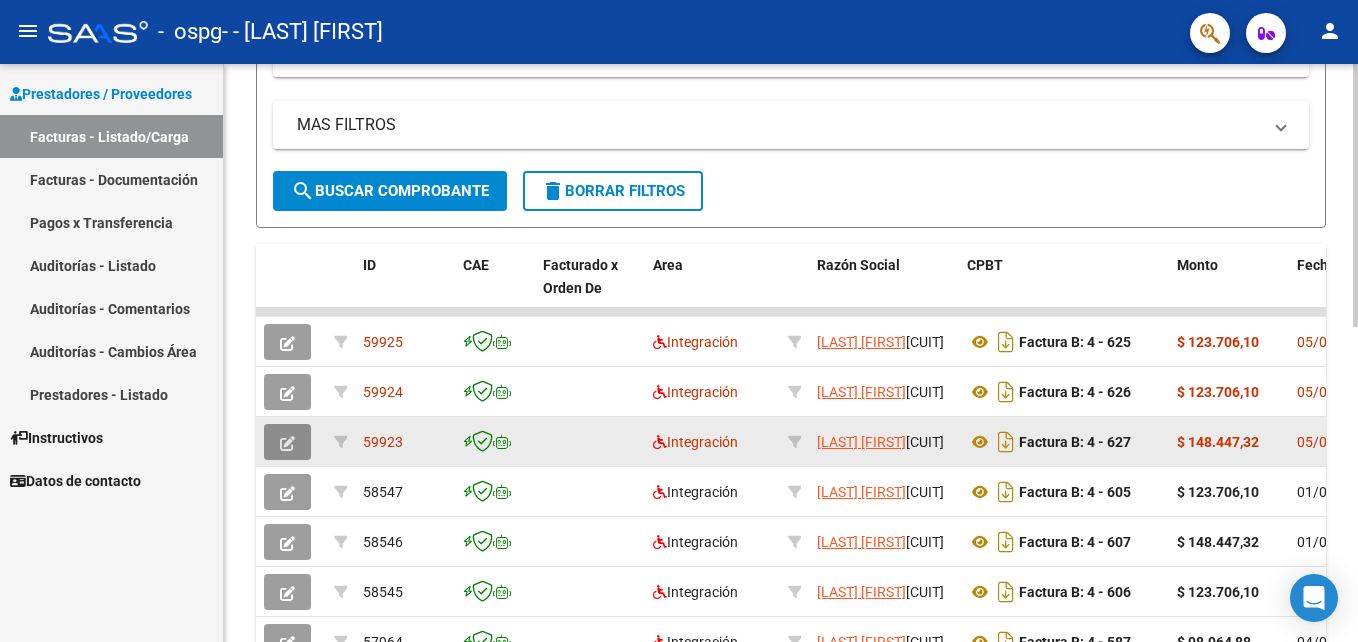click 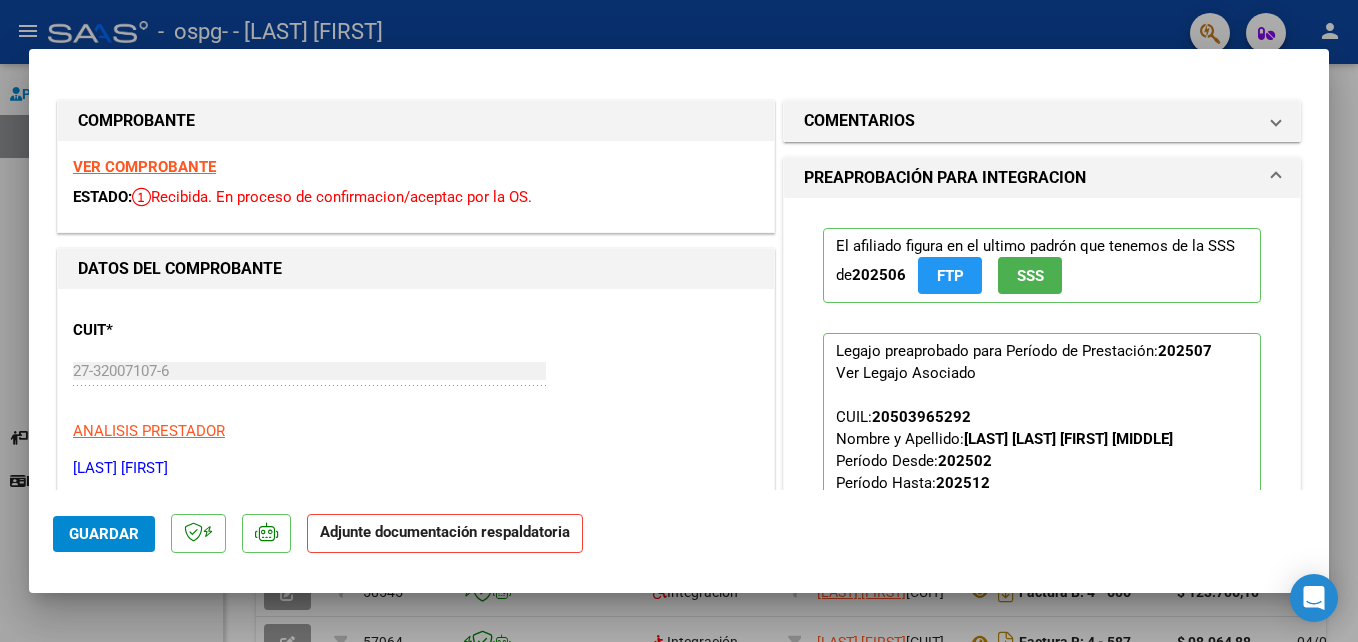click at bounding box center [679, 321] 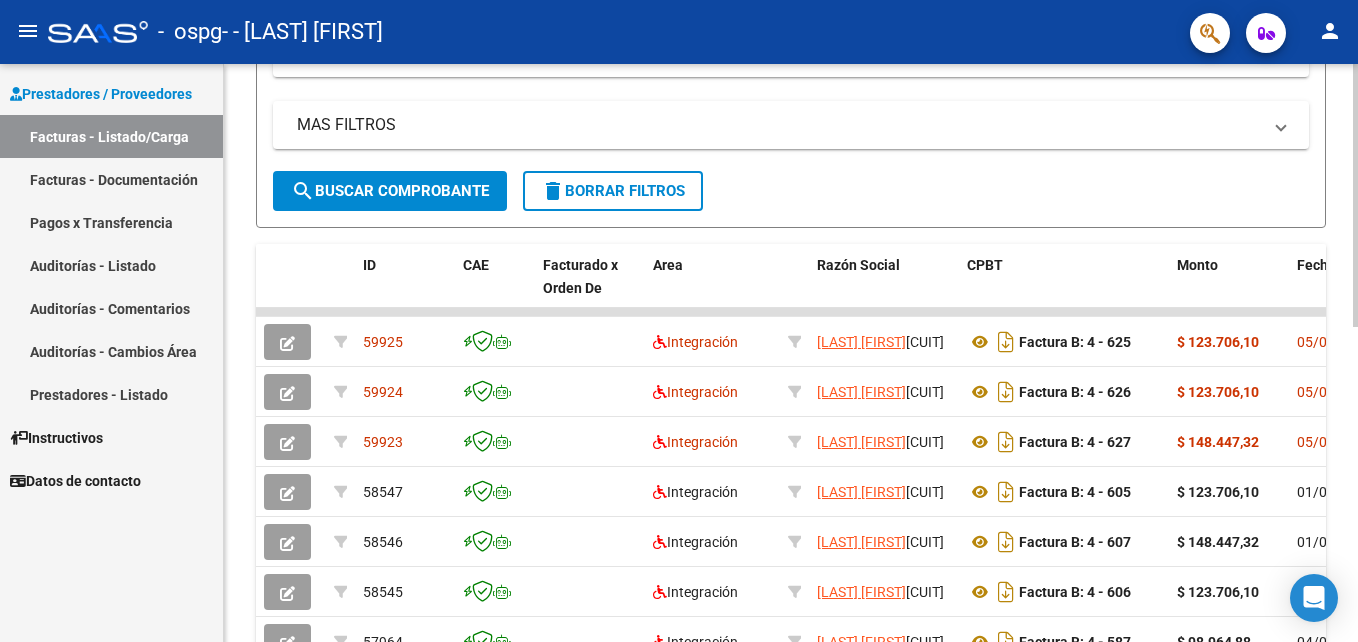 click on "Fecha Cpbt" 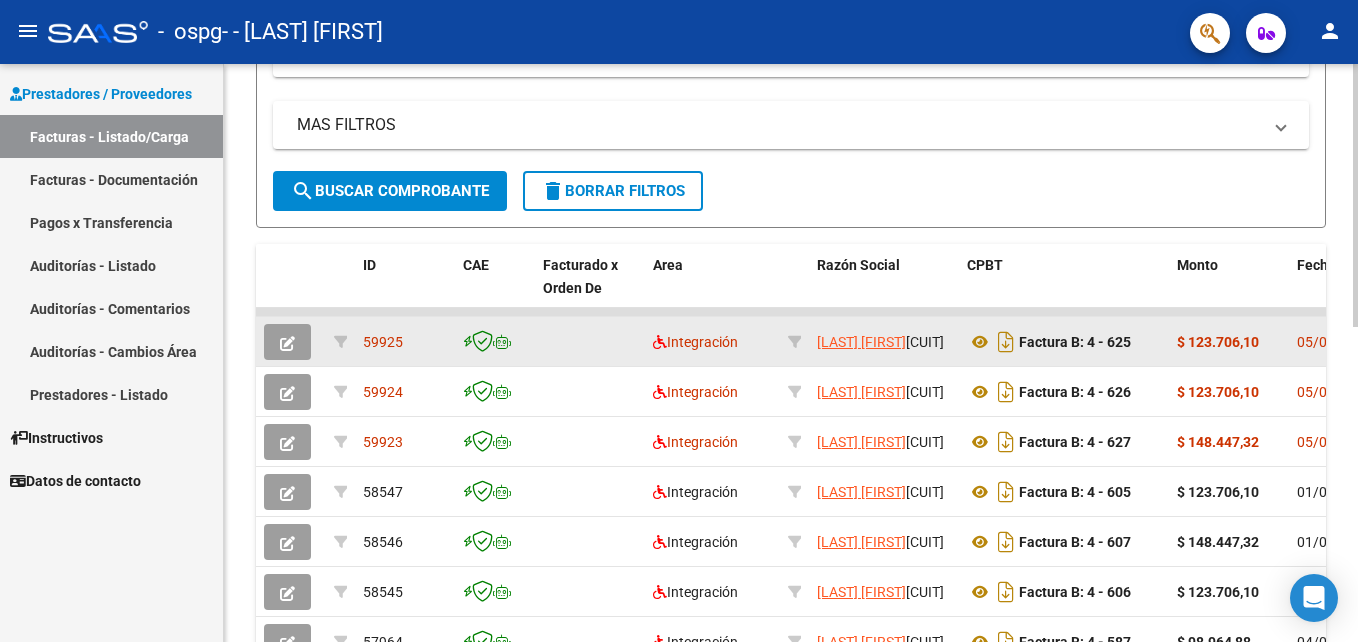 click on "05/08/2025" 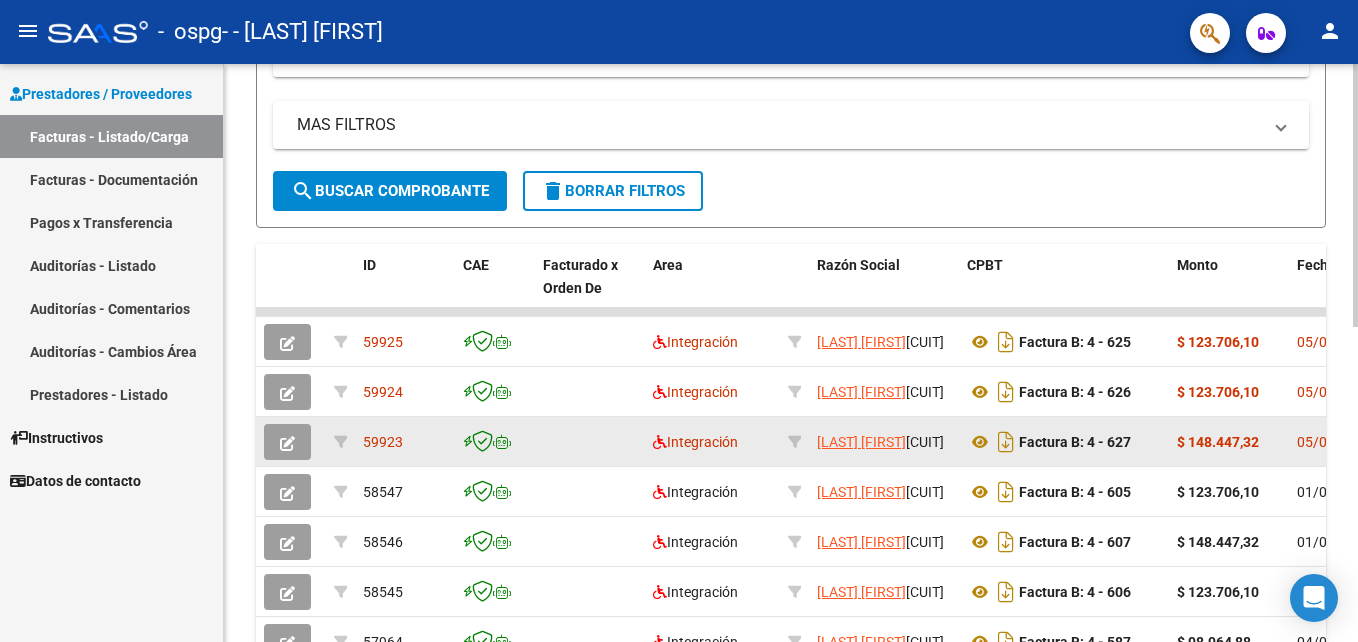click on "$ 148.447,32" 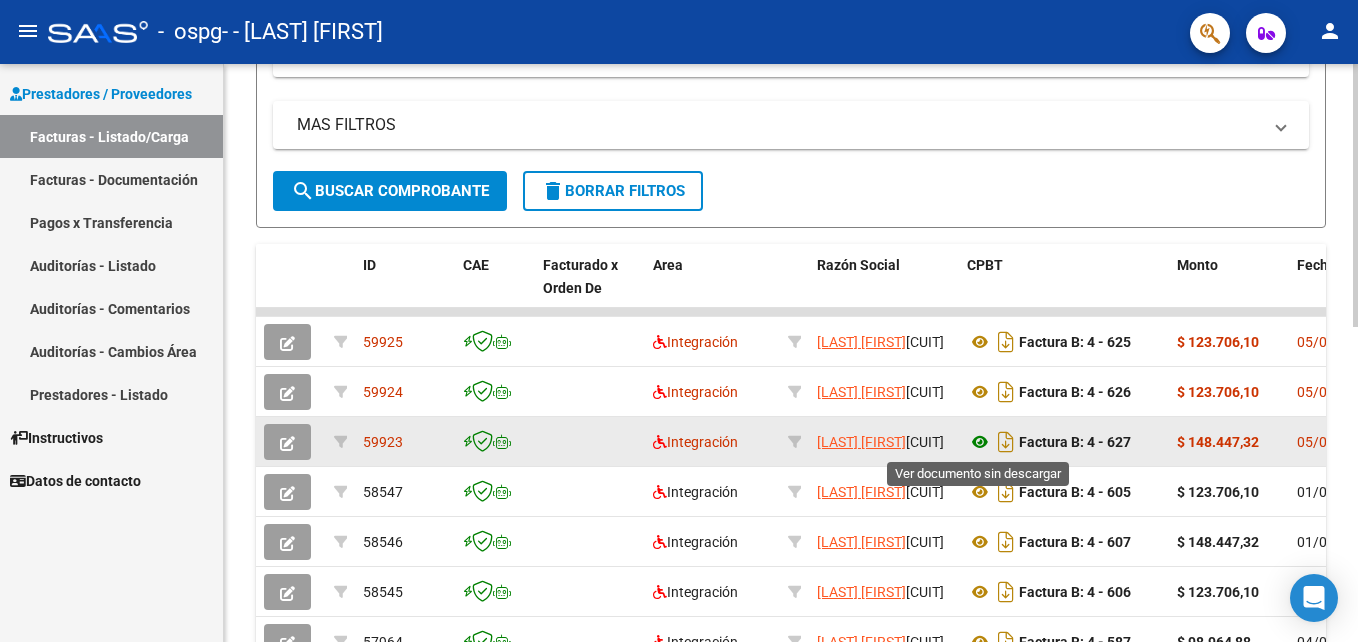 click 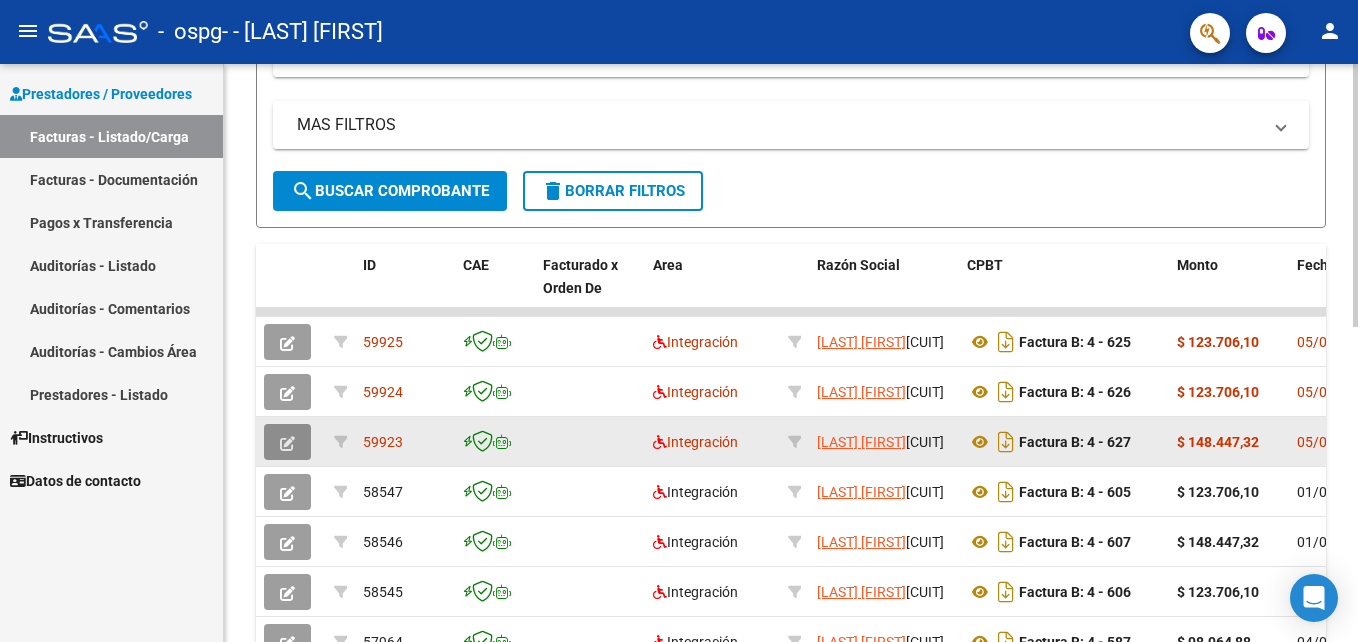 click 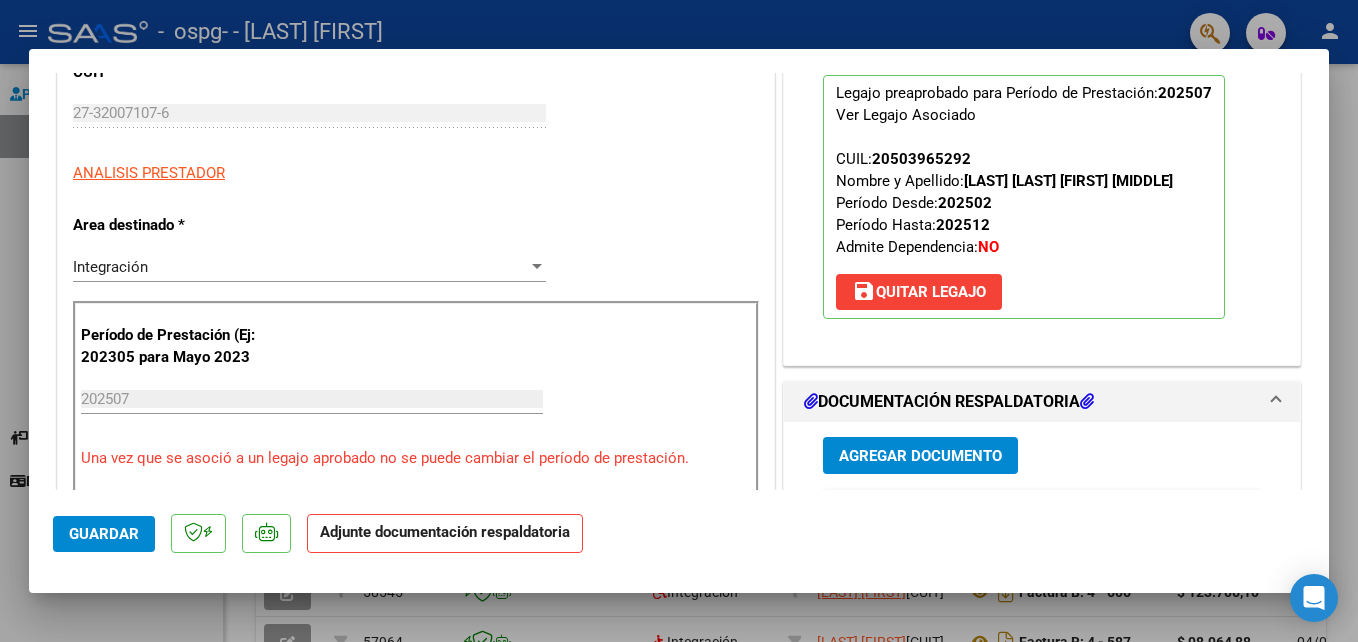 scroll, scrollTop: 303, scrollLeft: 0, axis: vertical 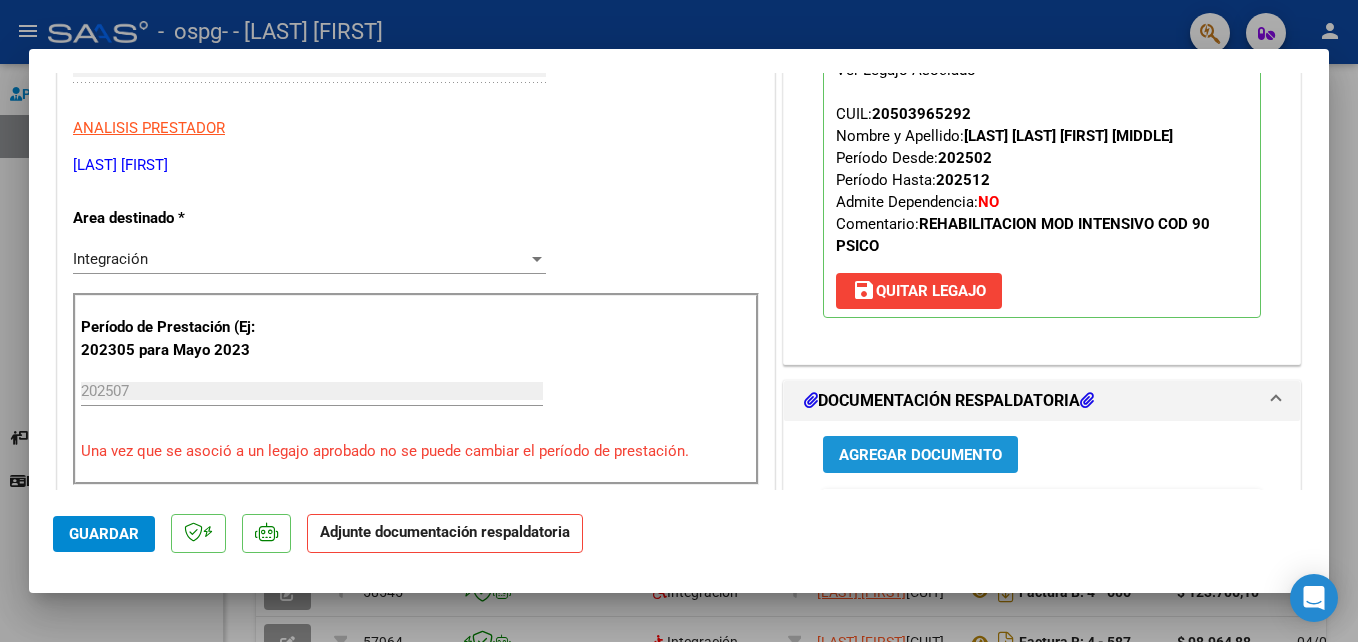 click on "Agregar Documento" at bounding box center [920, 455] 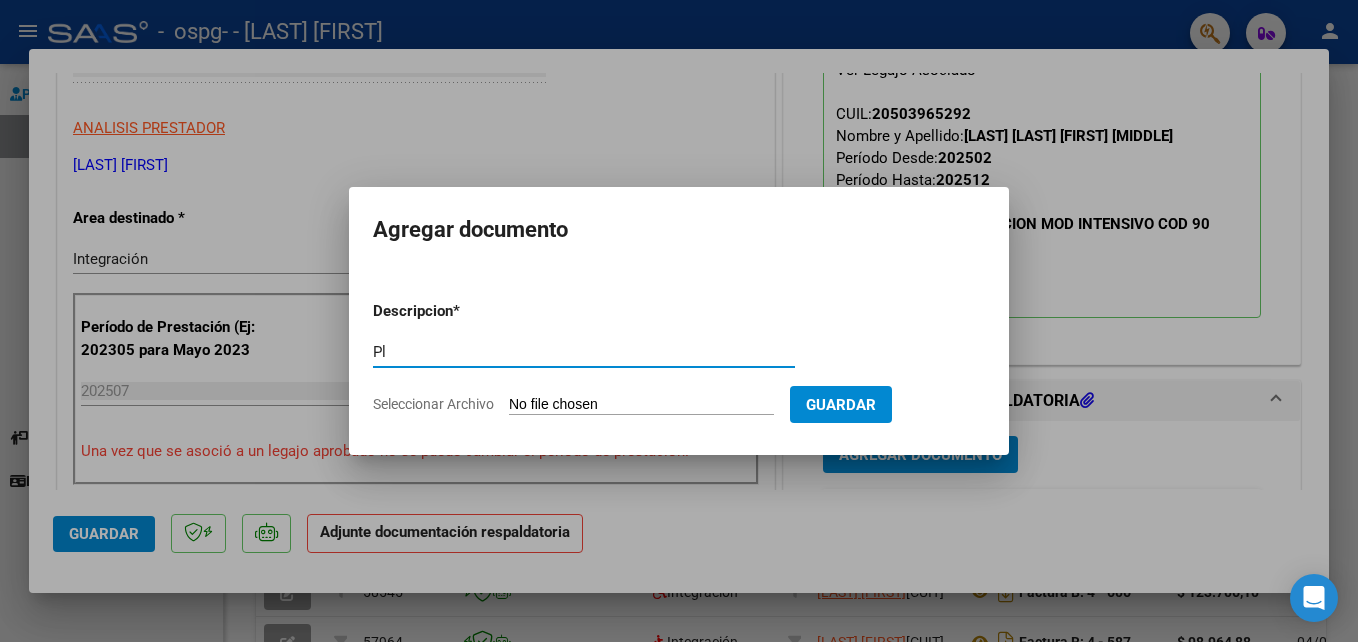 type on "P" 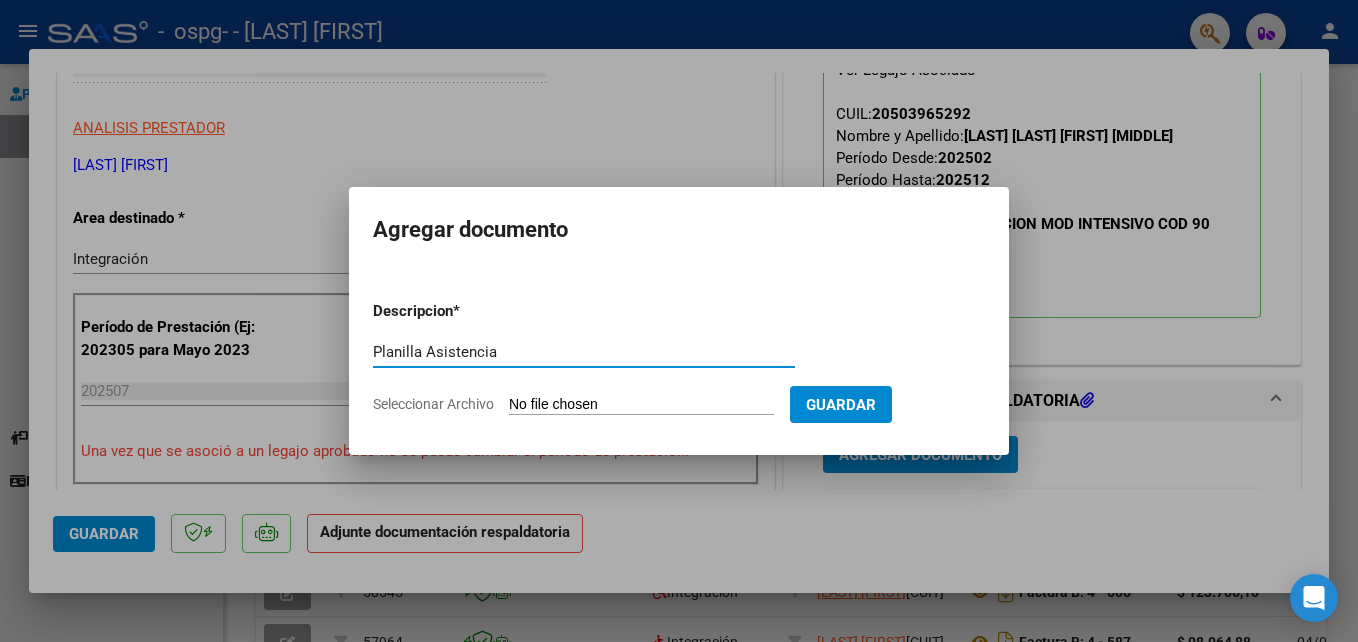 type on "Planilla Asistencia" 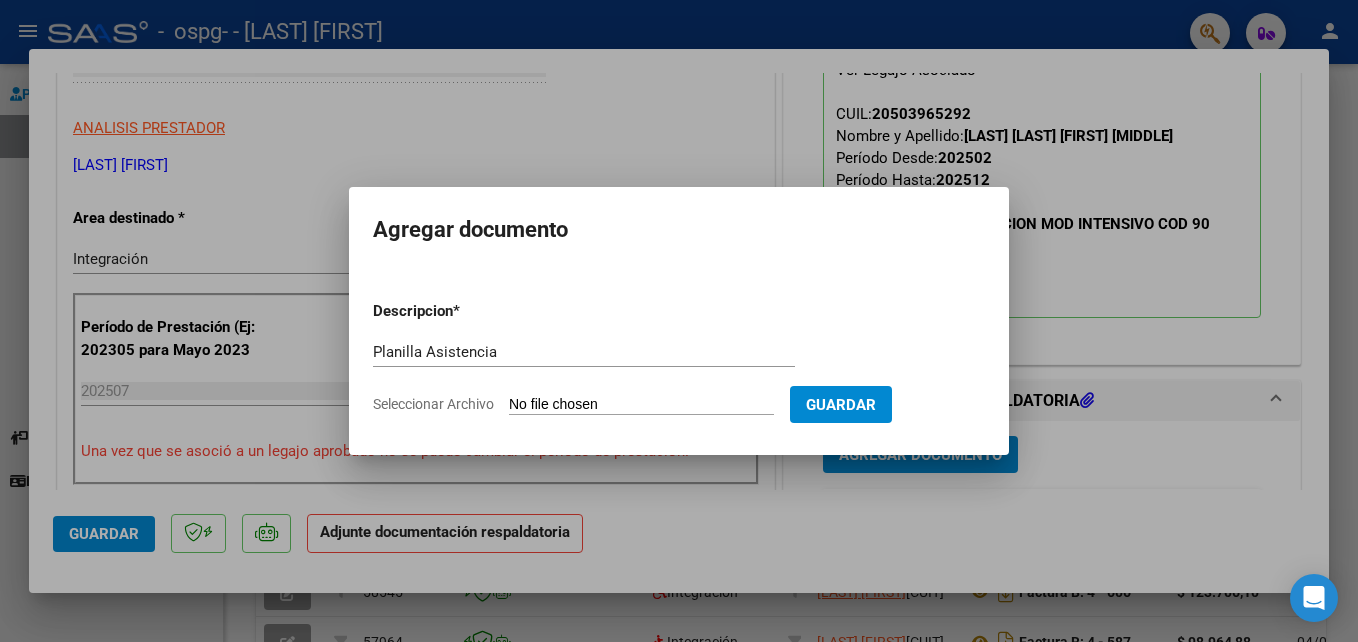 click on "Seleccionar Archivo" at bounding box center [641, 405] 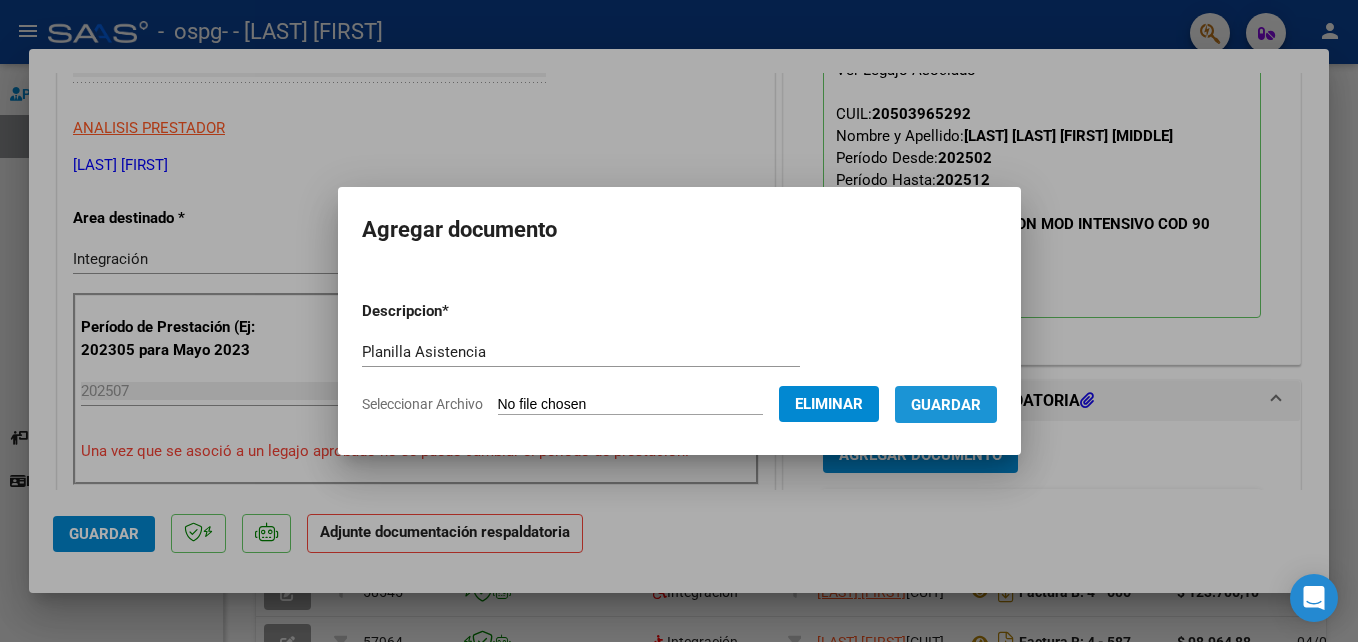click on "Guardar" at bounding box center [946, 405] 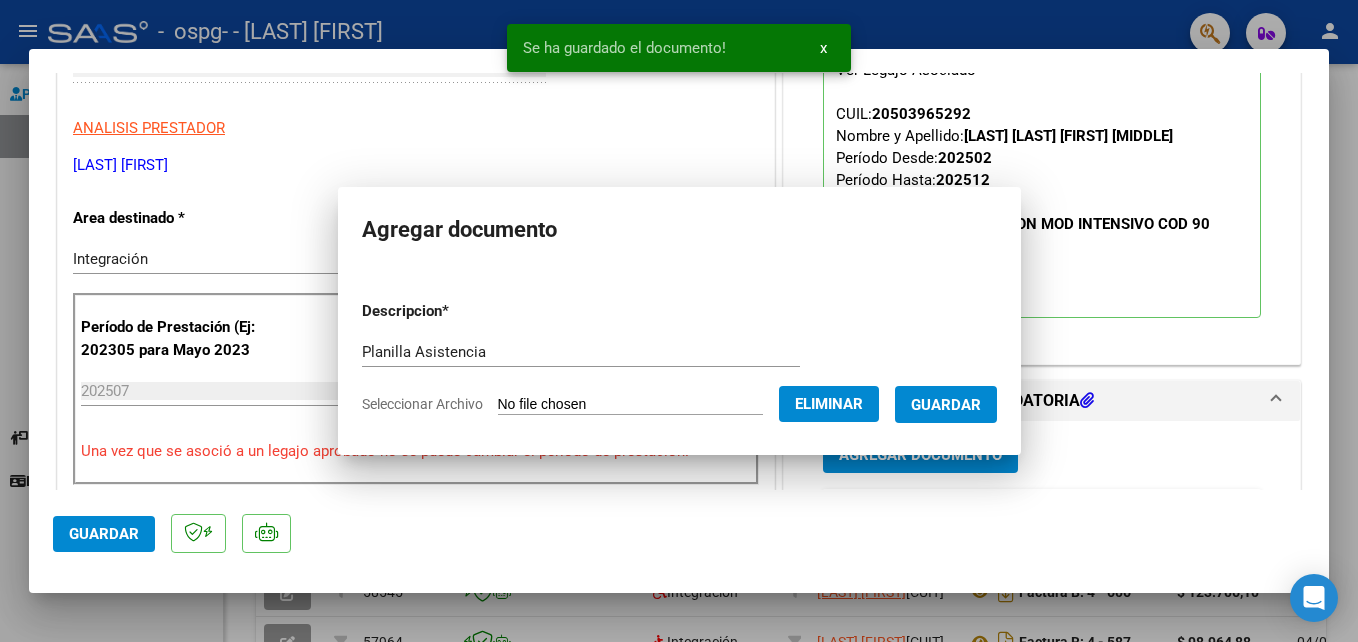 scroll, scrollTop: 307, scrollLeft: 0, axis: vertical 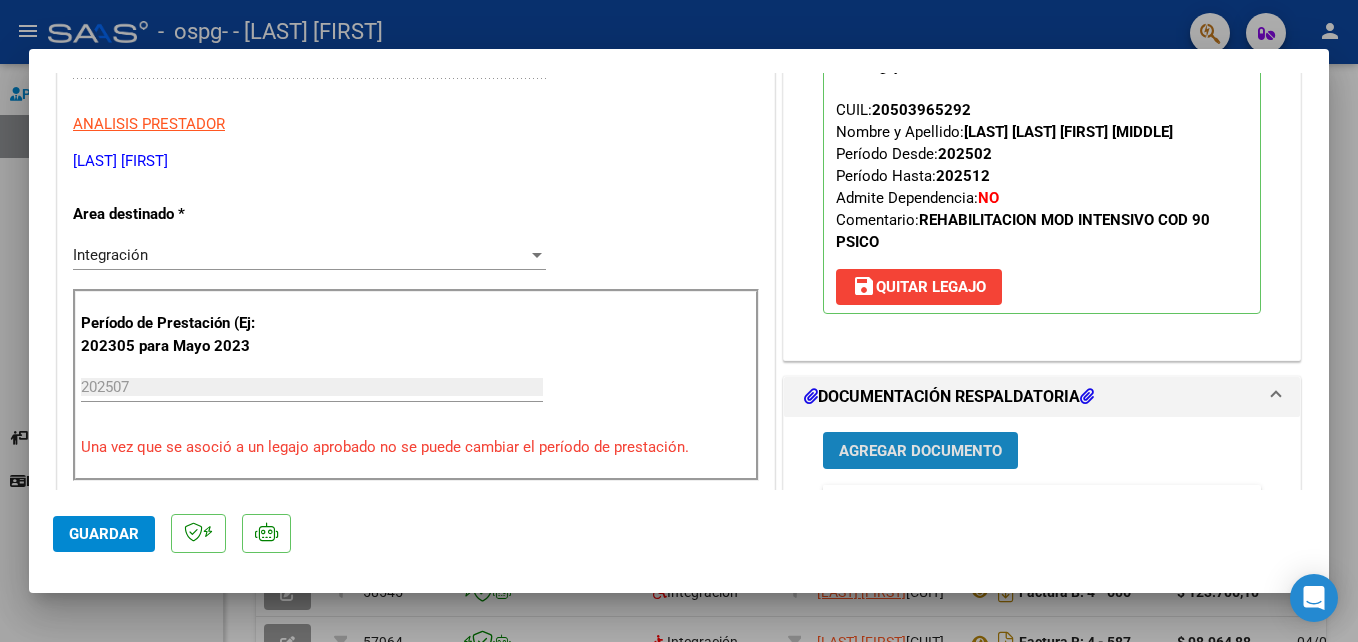 click on "Agregar Documento" at bounding box center (920, 451) 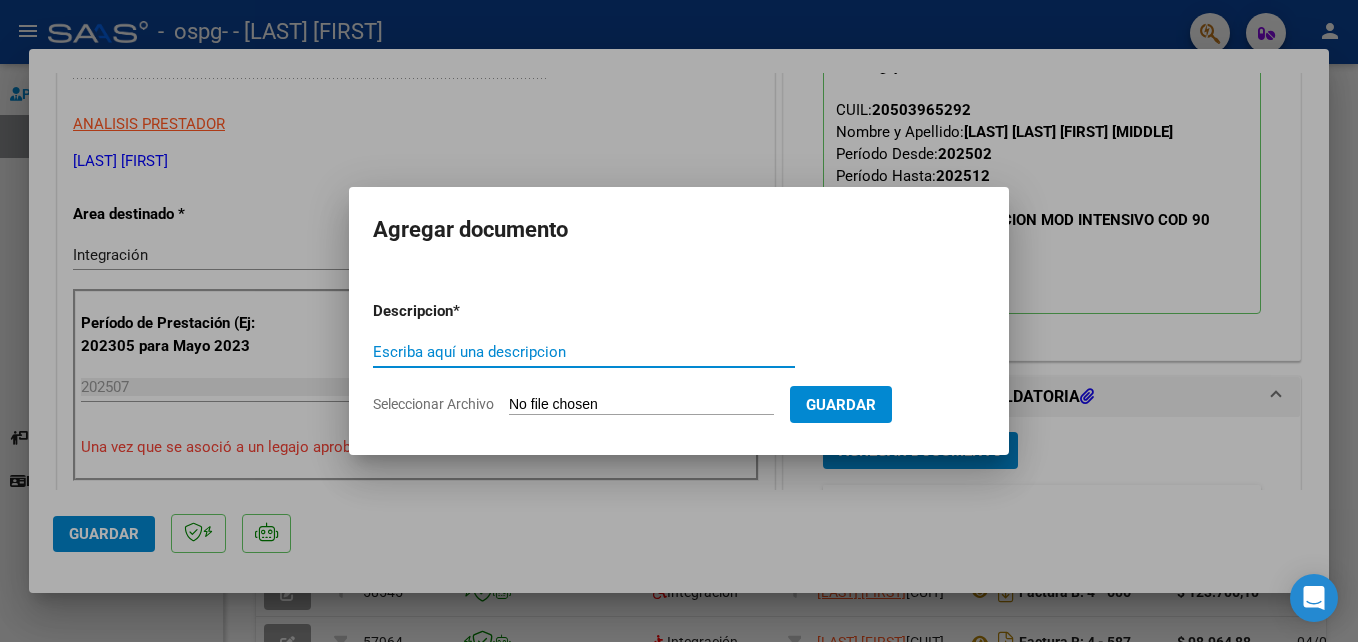 click on "Seleccionar Archivo" at bounding box center [641, 405] 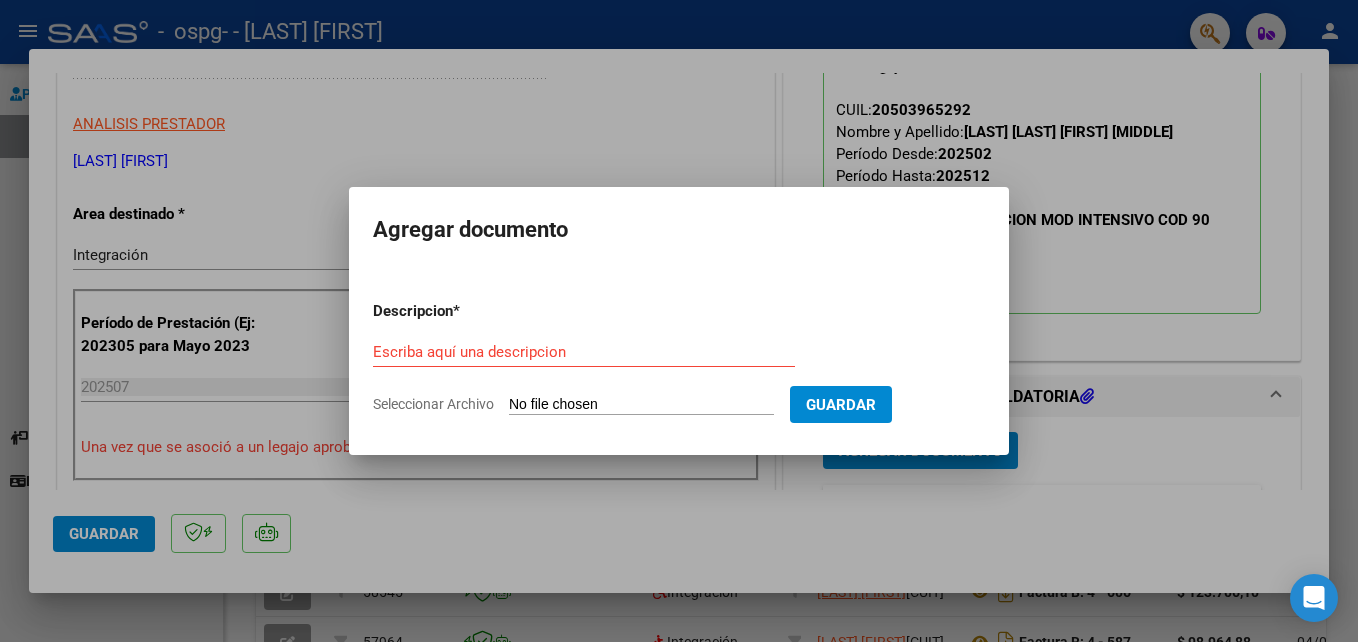 type on "C:\fakepath\Planilla Asistencia [FIRST] [LAST] [MONTH] [YEAR].jpg" 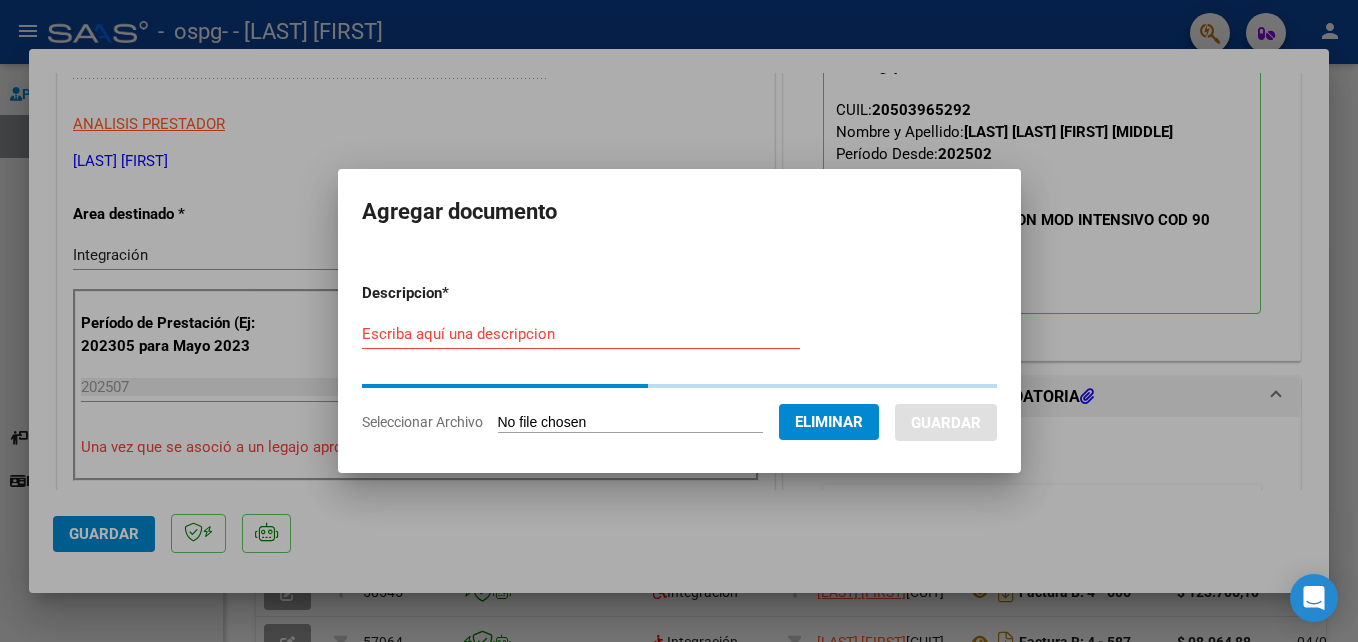 click on "Escriba aquí una descripcion" at bounding box center (581, 334) 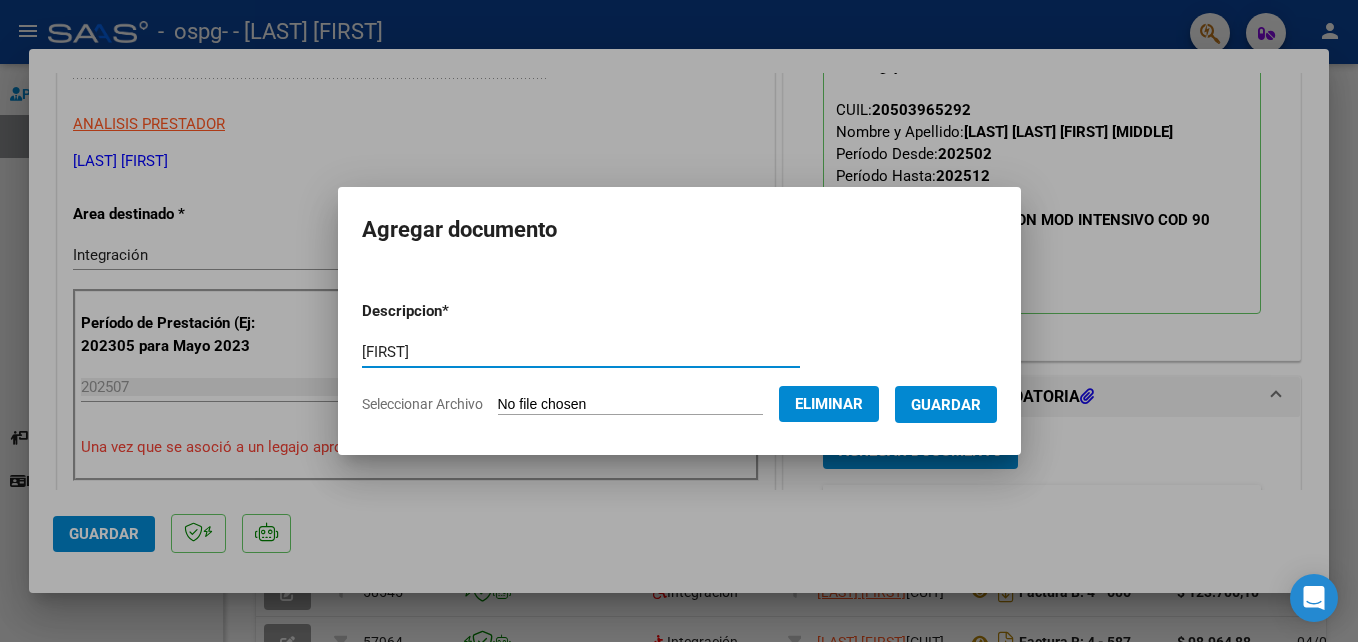 type on "[FIRST]" 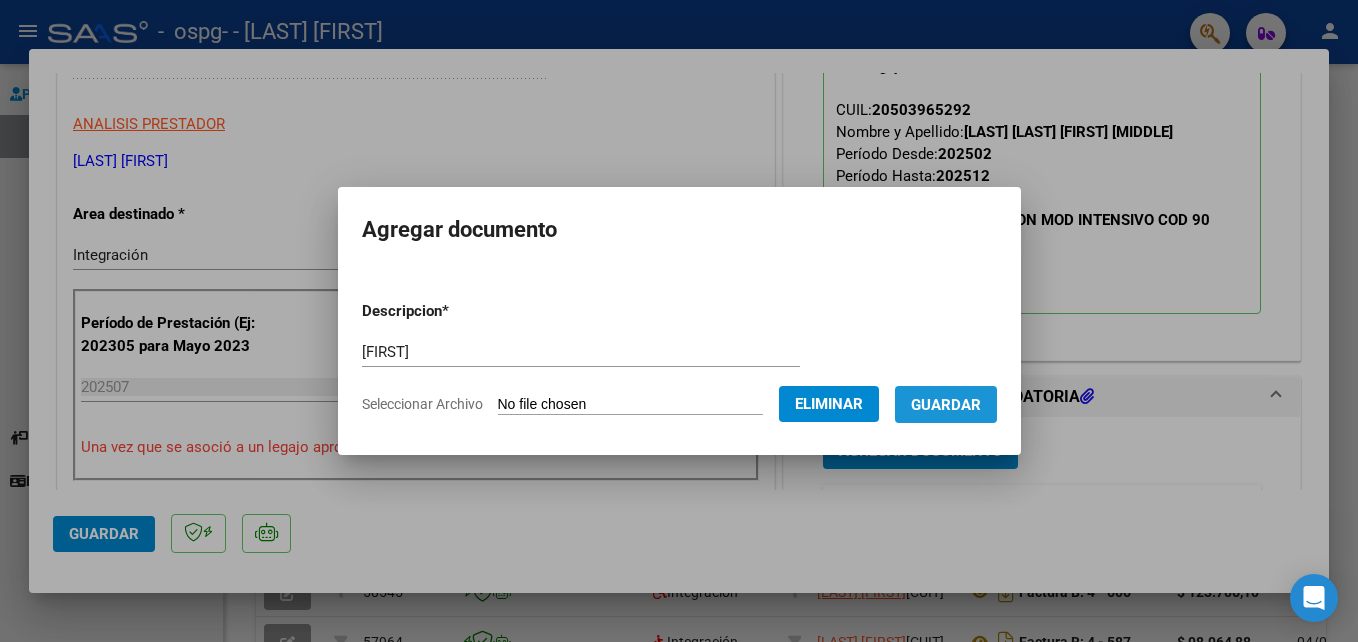 click on "Guardar" at bounding box center (946, 405) 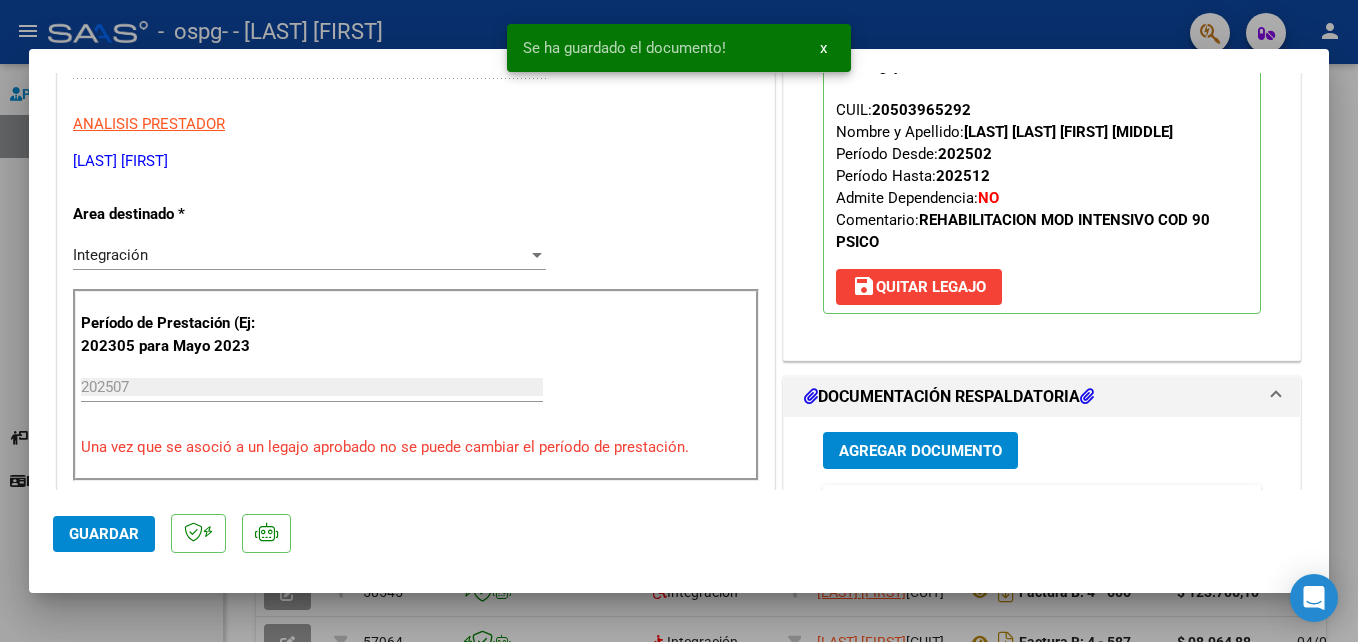 click at bounding box center (679, 321) 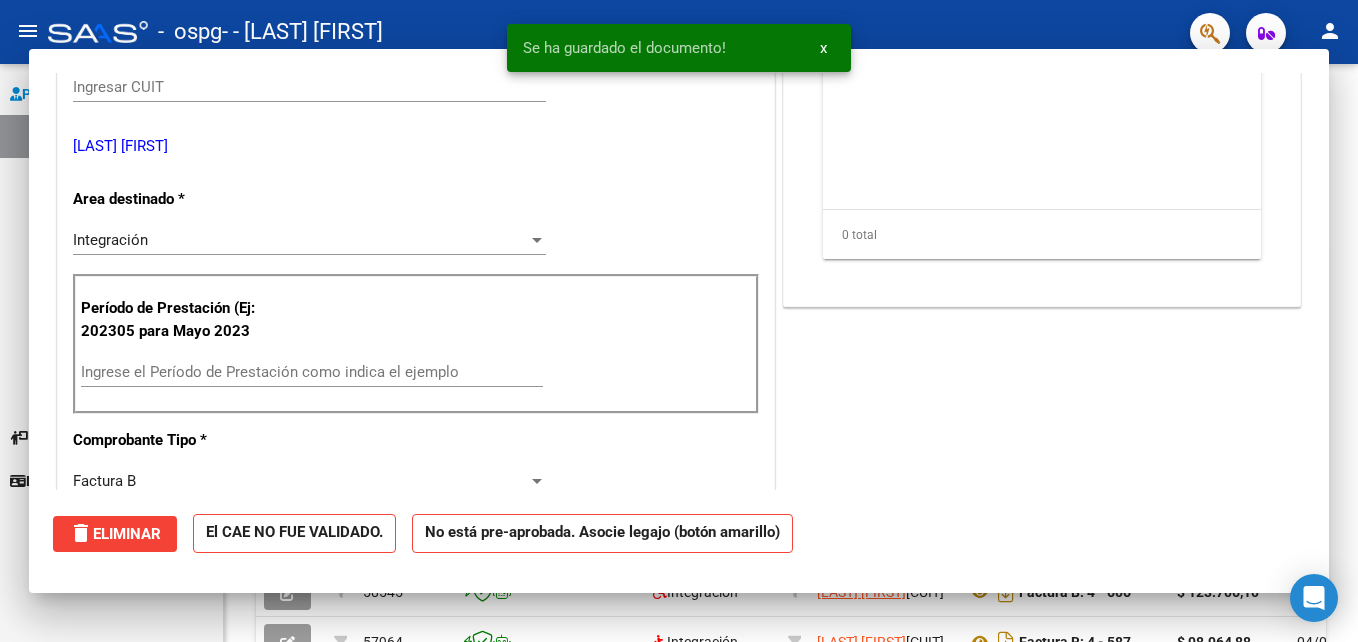scroll, scrollTop: 329, scrollLeft: 0, axis: vertical 